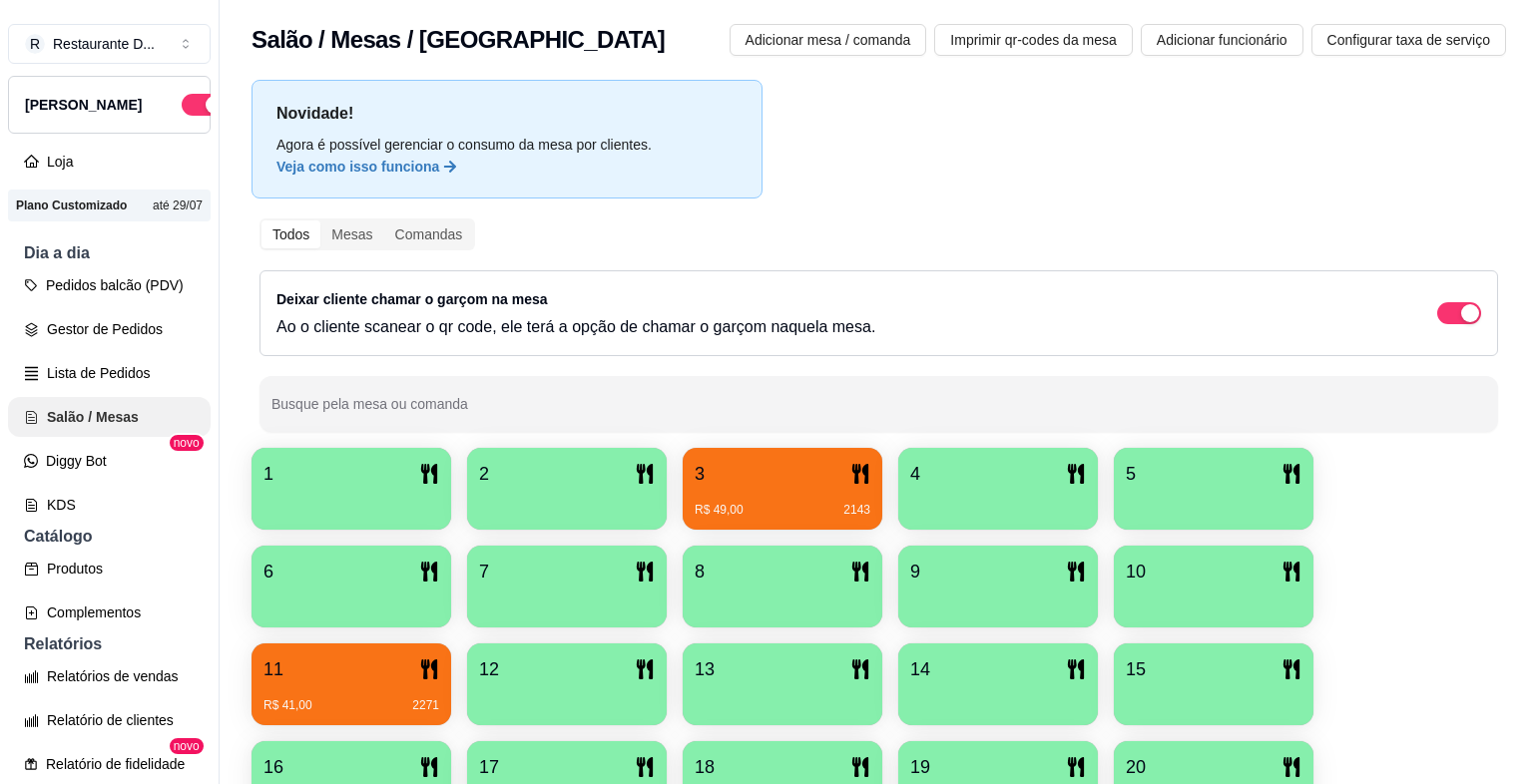 scroll, scrollTop: 0, scrollLeft: 0, axis: both 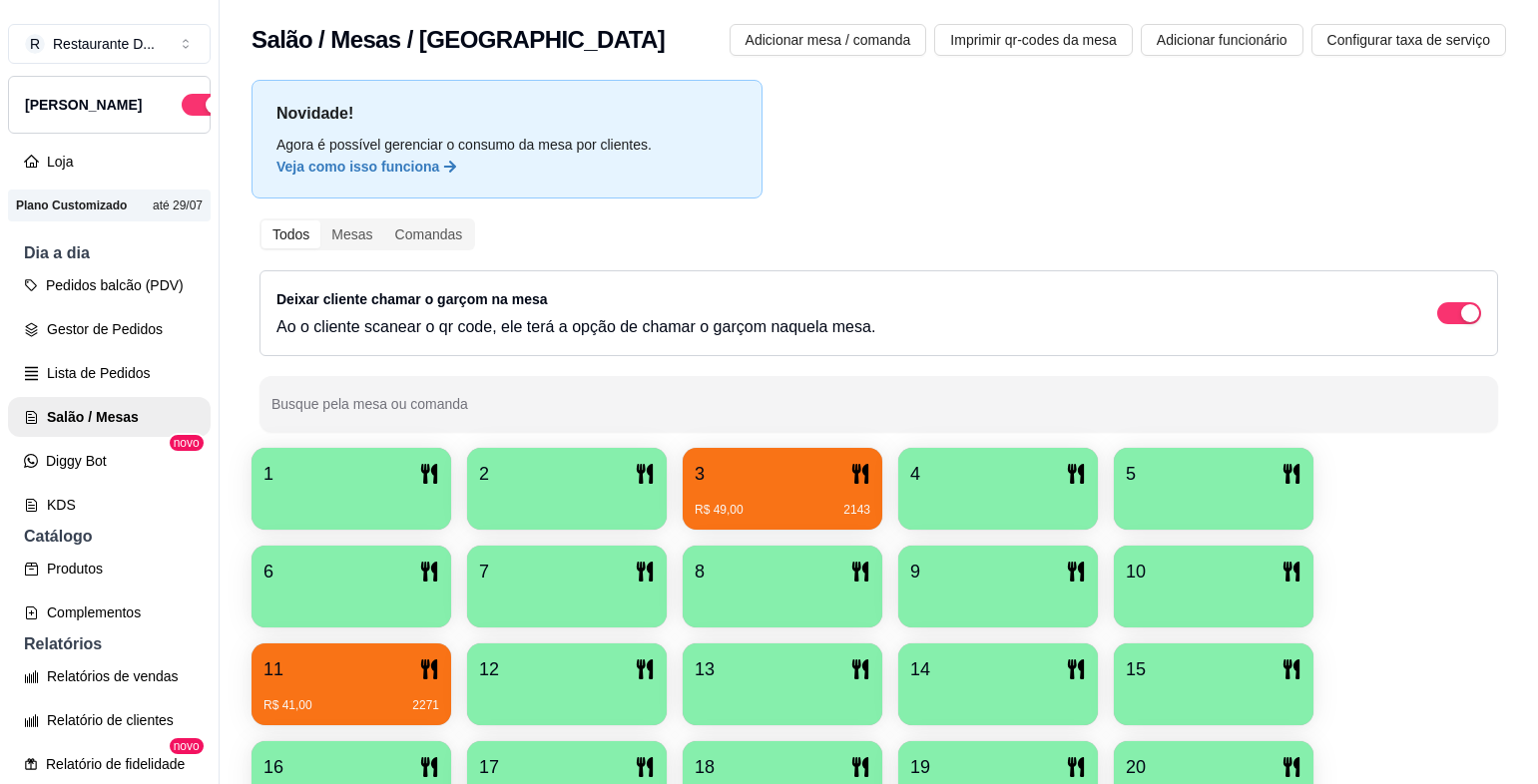 click on "3 R$ 49,00 2143" at bounding box center (782, 489) 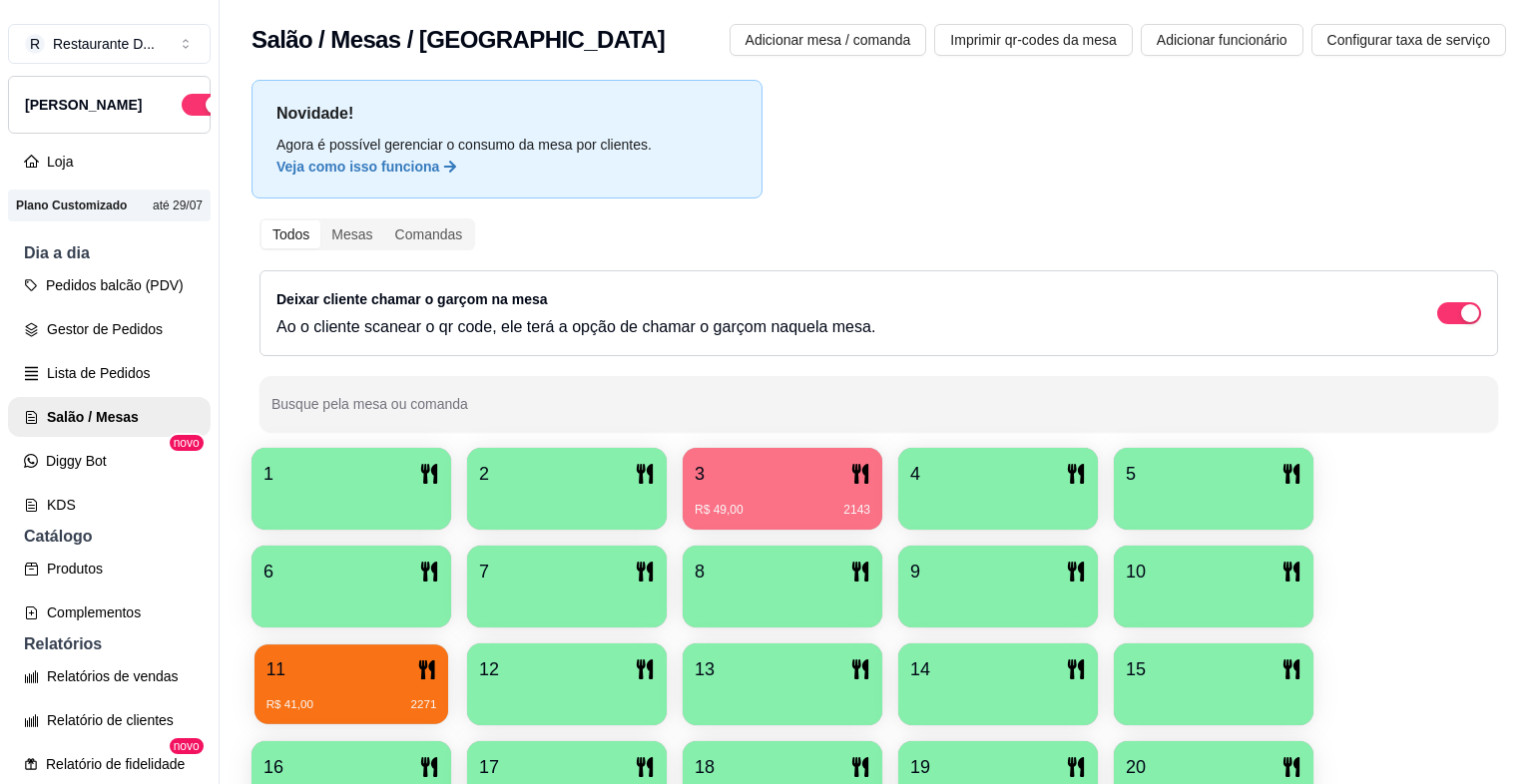 click on "11" at bounding box center [351, 669] 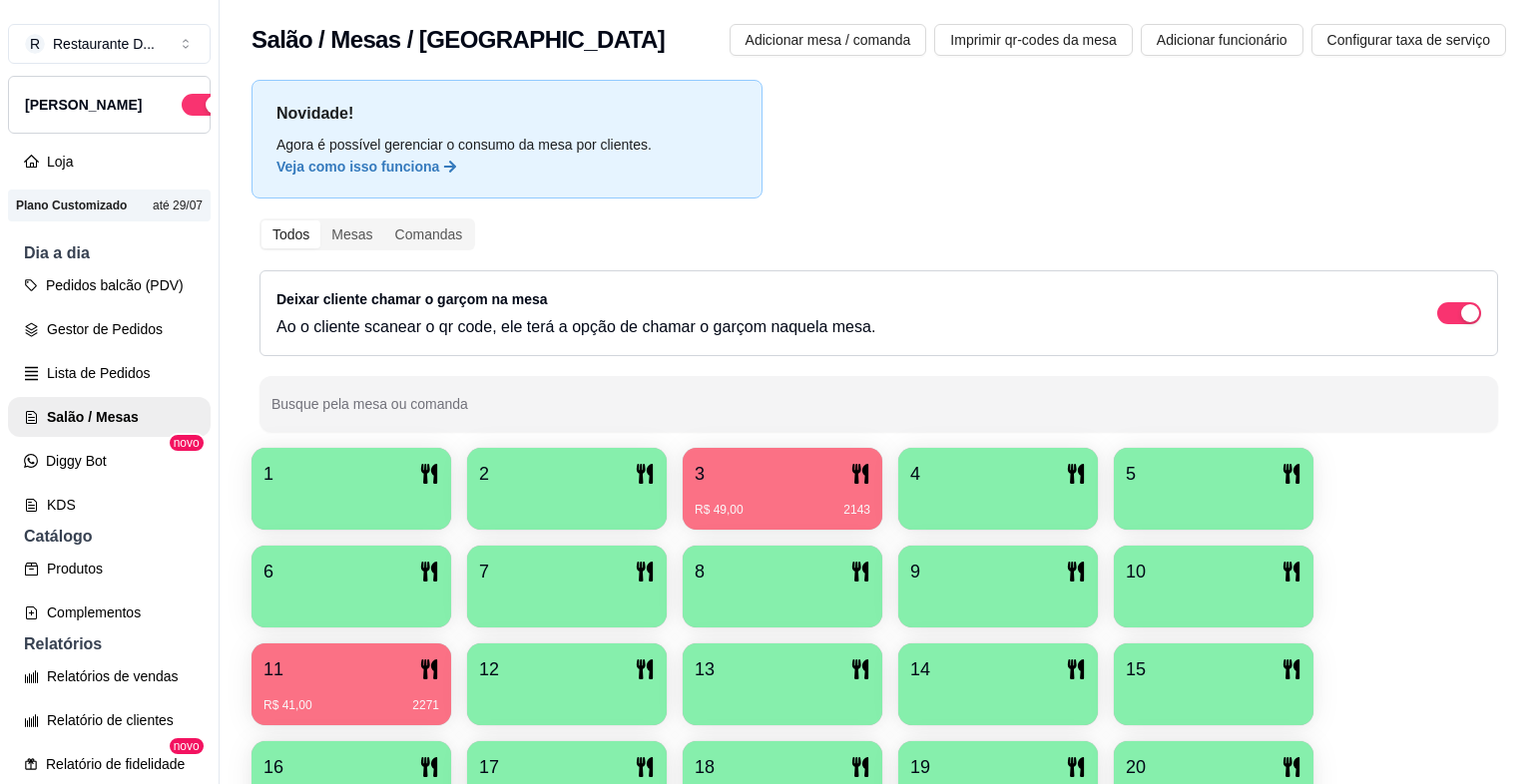 scroll, scrollTop: 598, scrollLeft: 0, axis: vertical 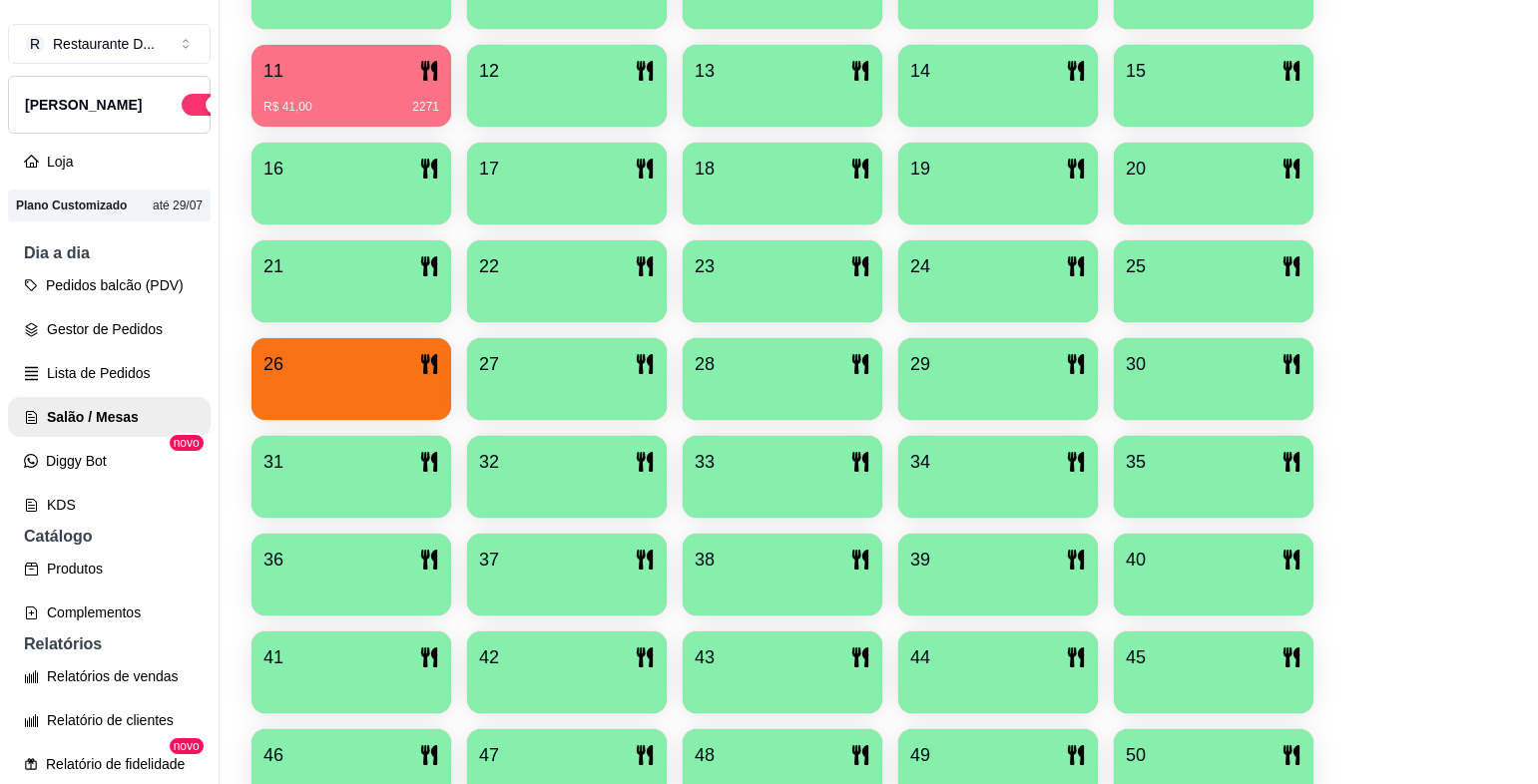 click at bounding box center [351, 393] 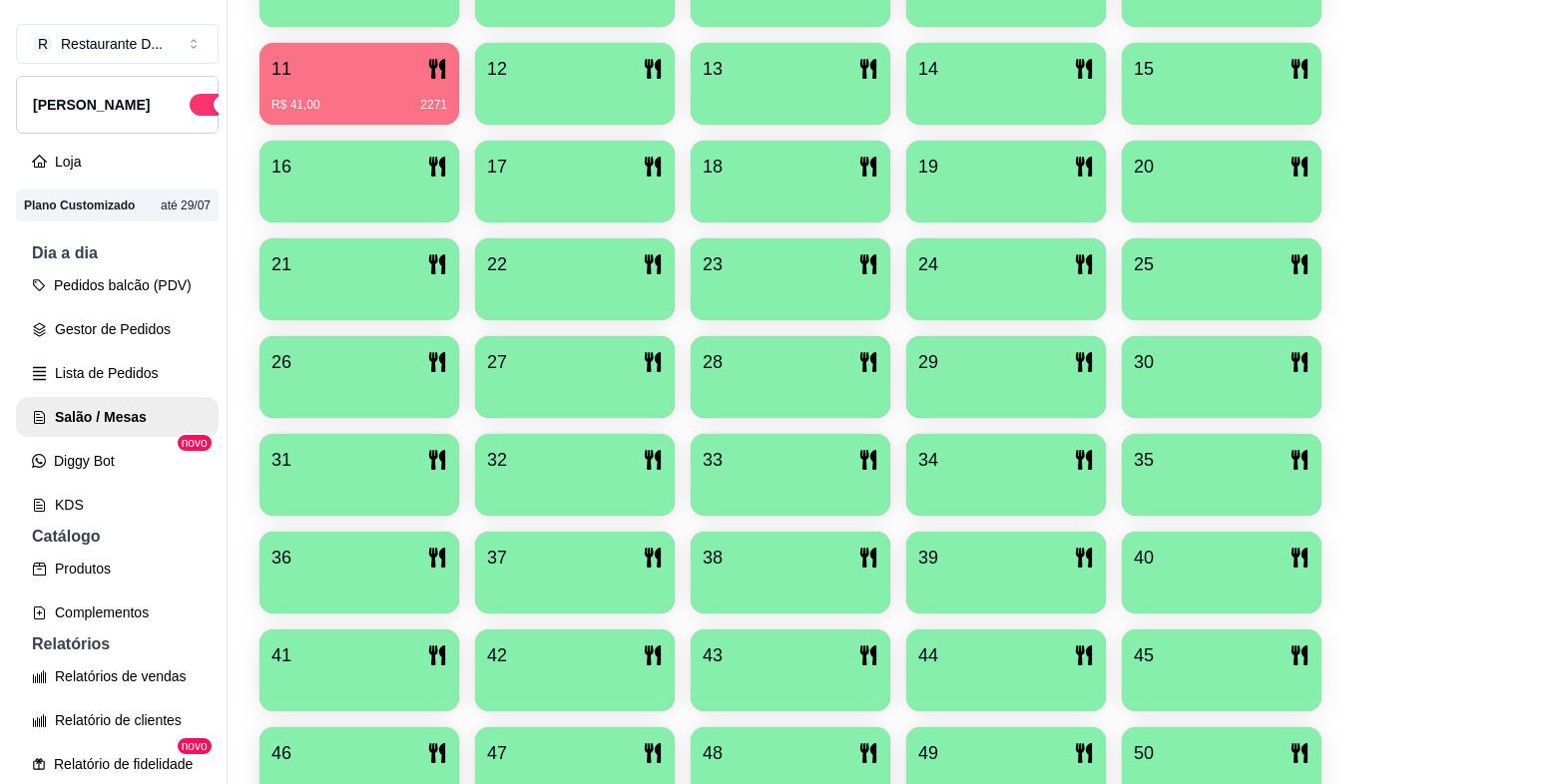 scroll, scrollTop: 102, scrollLeft: 0, axis: vertical 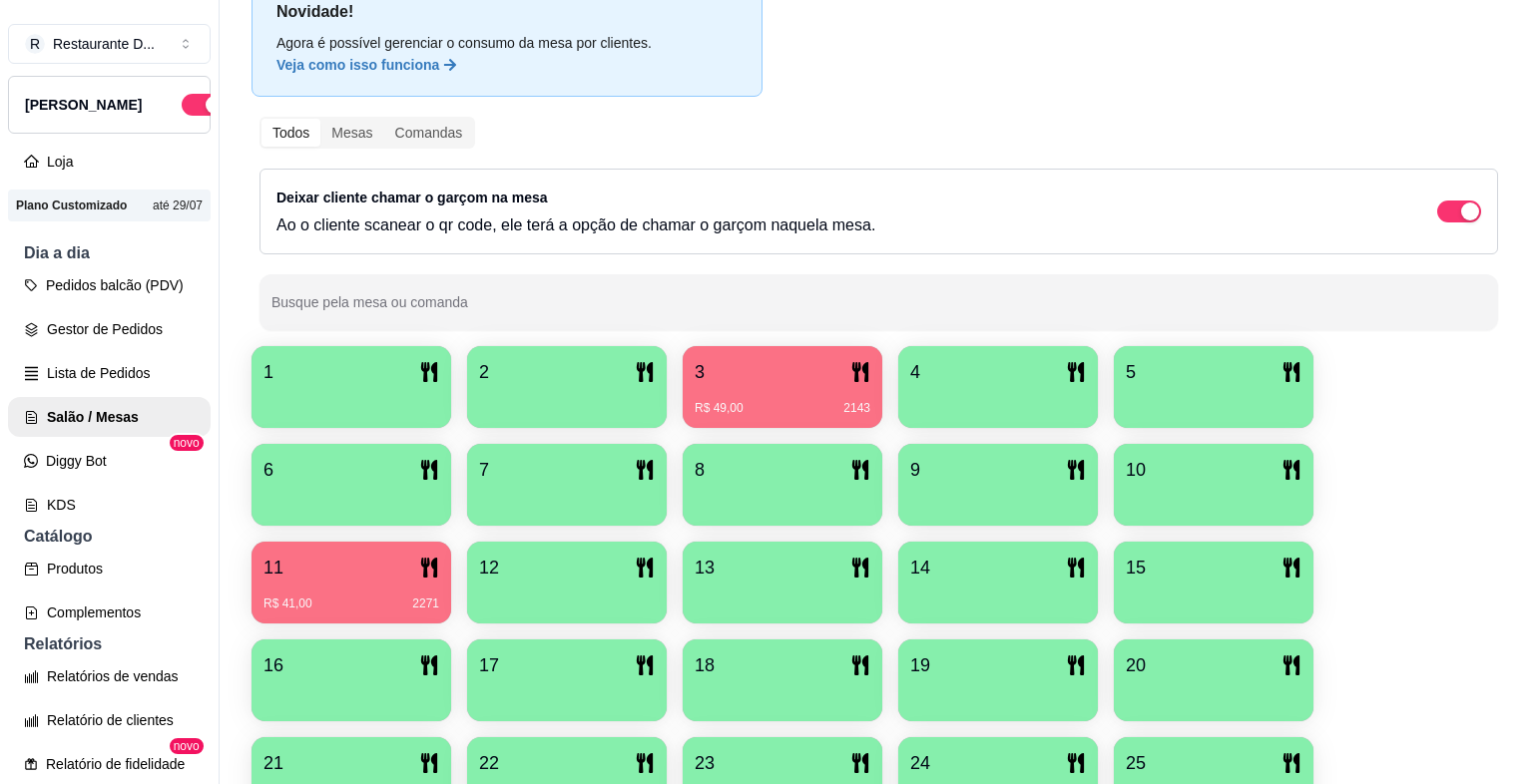 click on "R$ 49,00 2143" at bounding box center (782, 408) 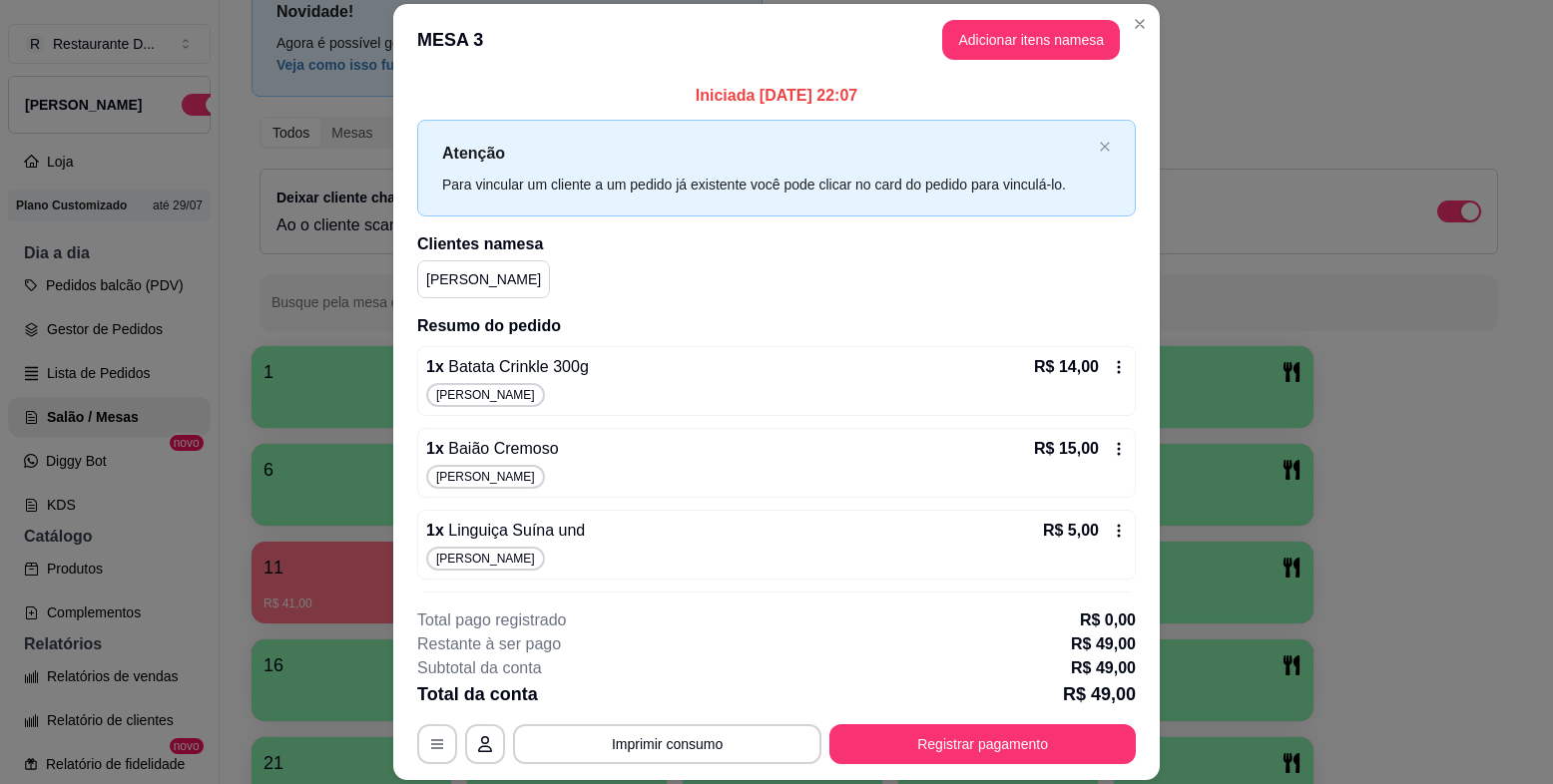 scroll, scrollTop: 159, scrollLeft: 0, axis: vertical 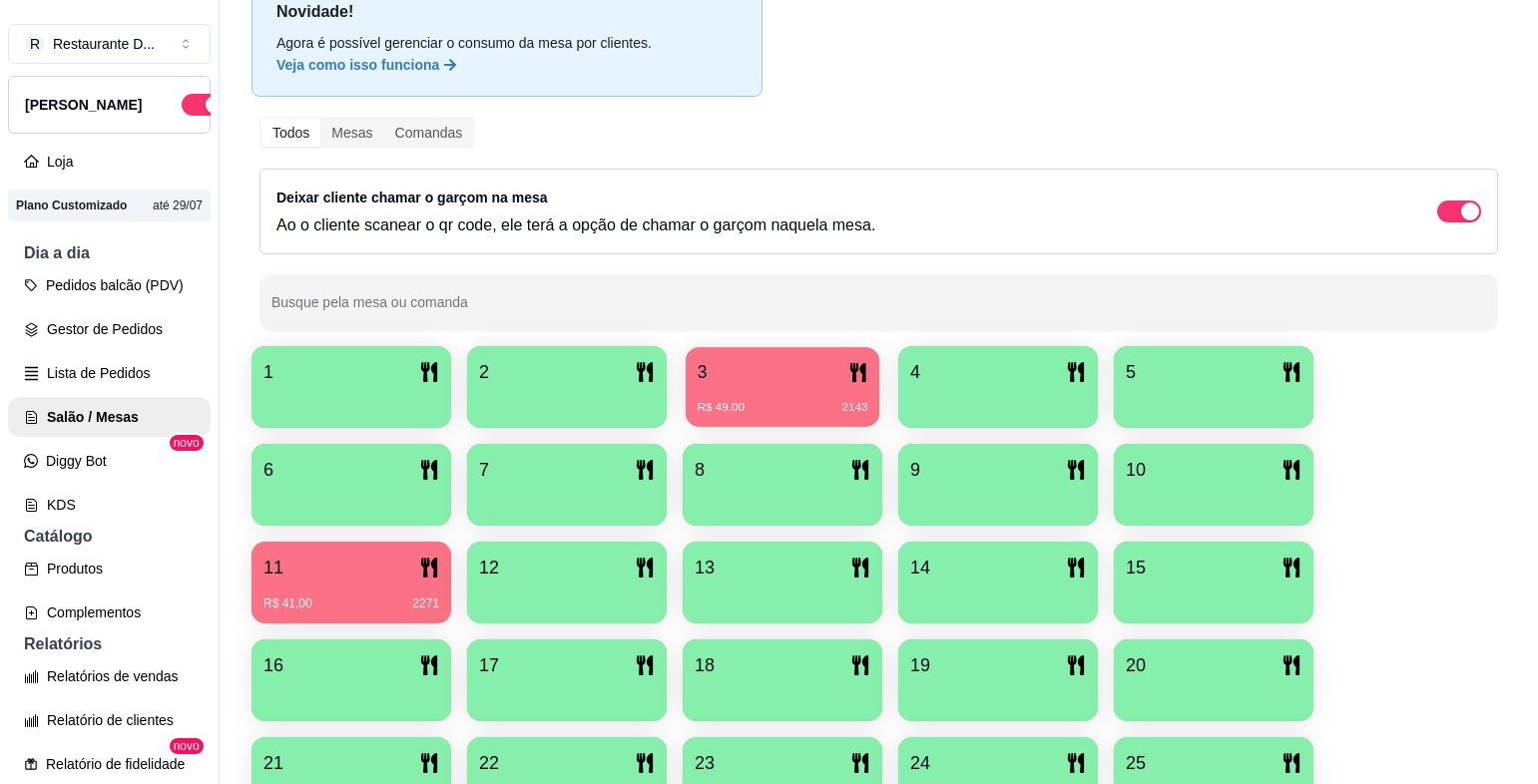click on "3" at bounding box center [782, 372] 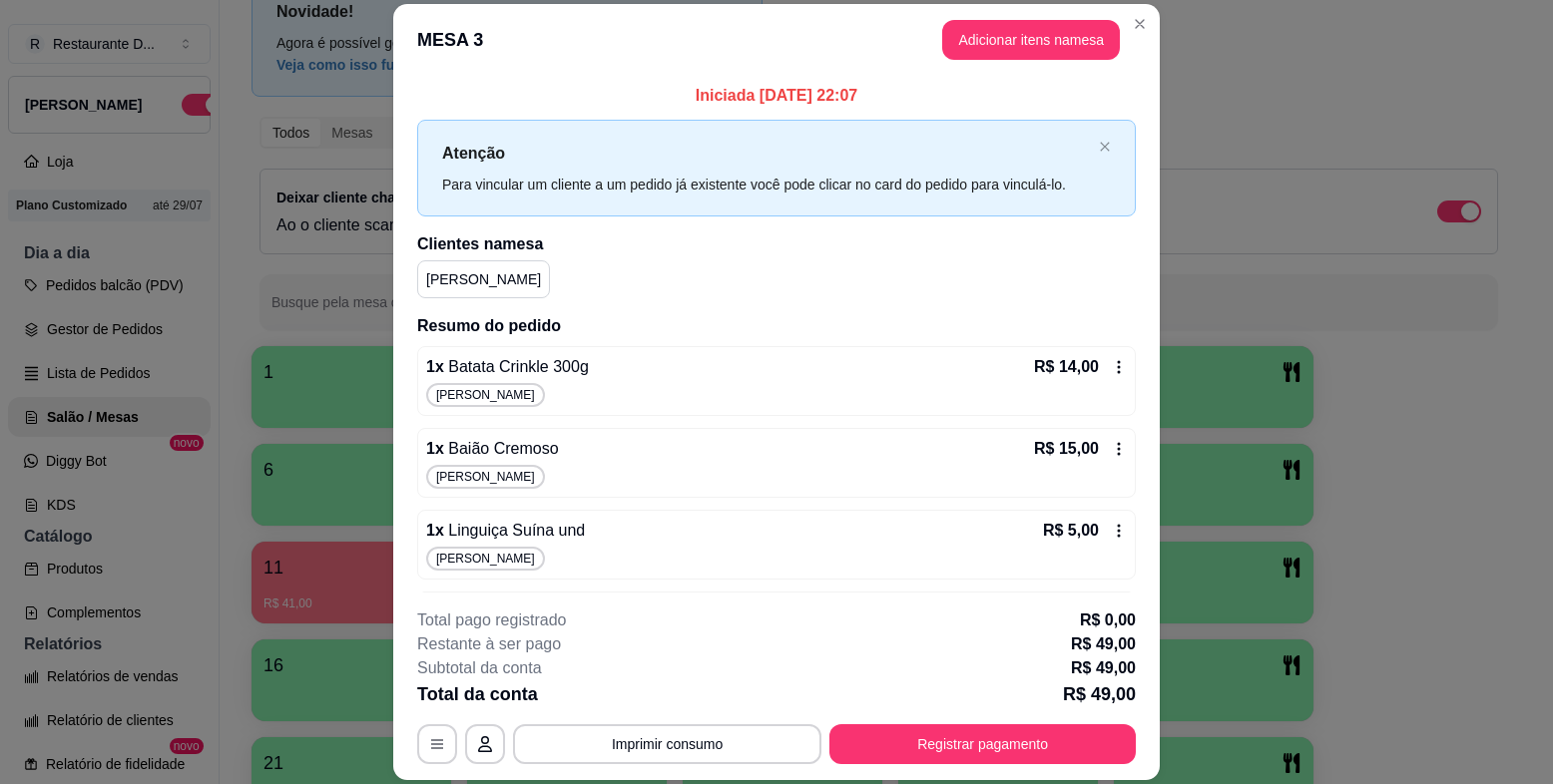 scroll, scrollTop: 159, scrollLeft: 0, axis: vertical 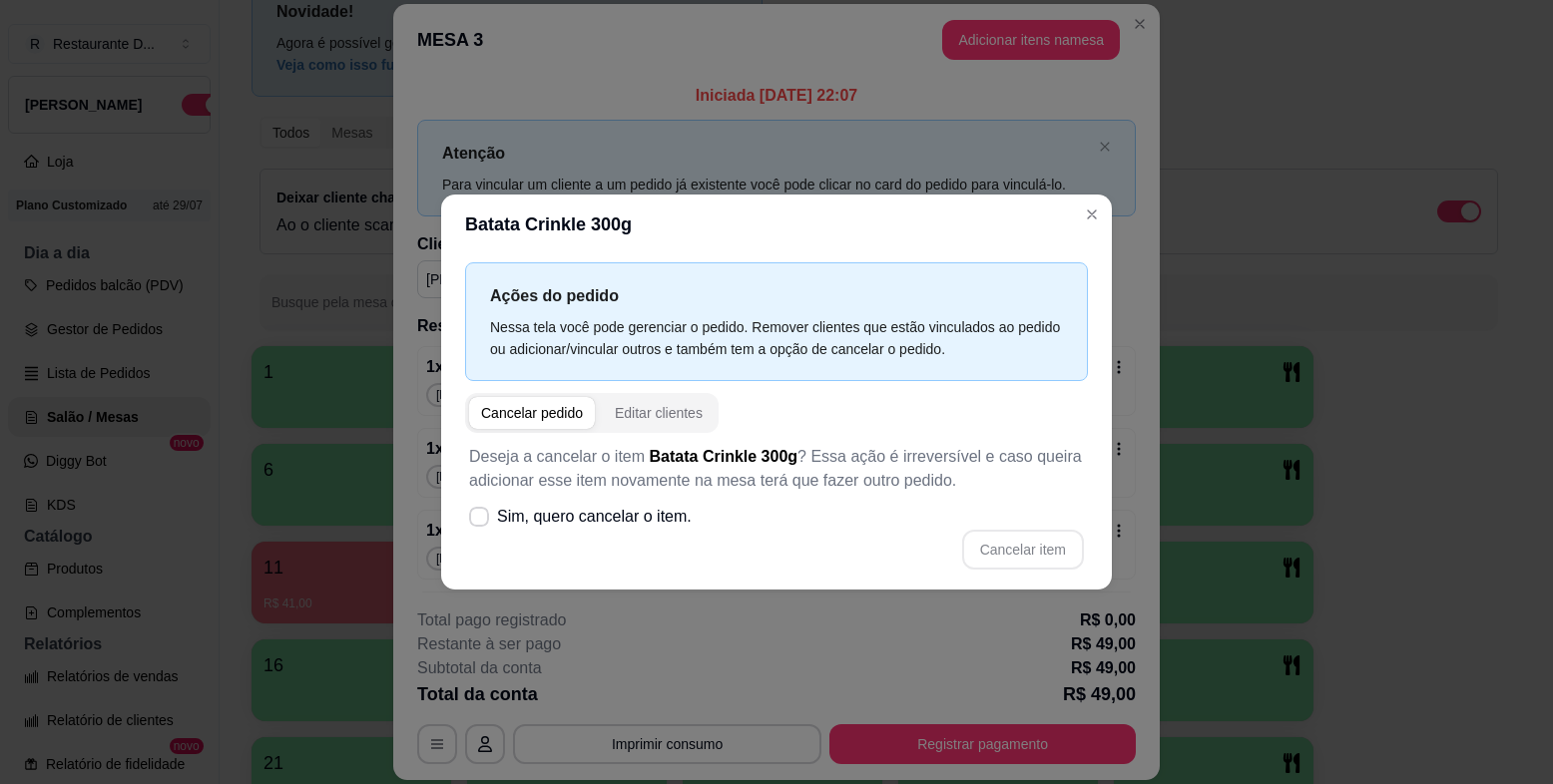 click on "Cancelar pedido" at bounding box center (532, 413) 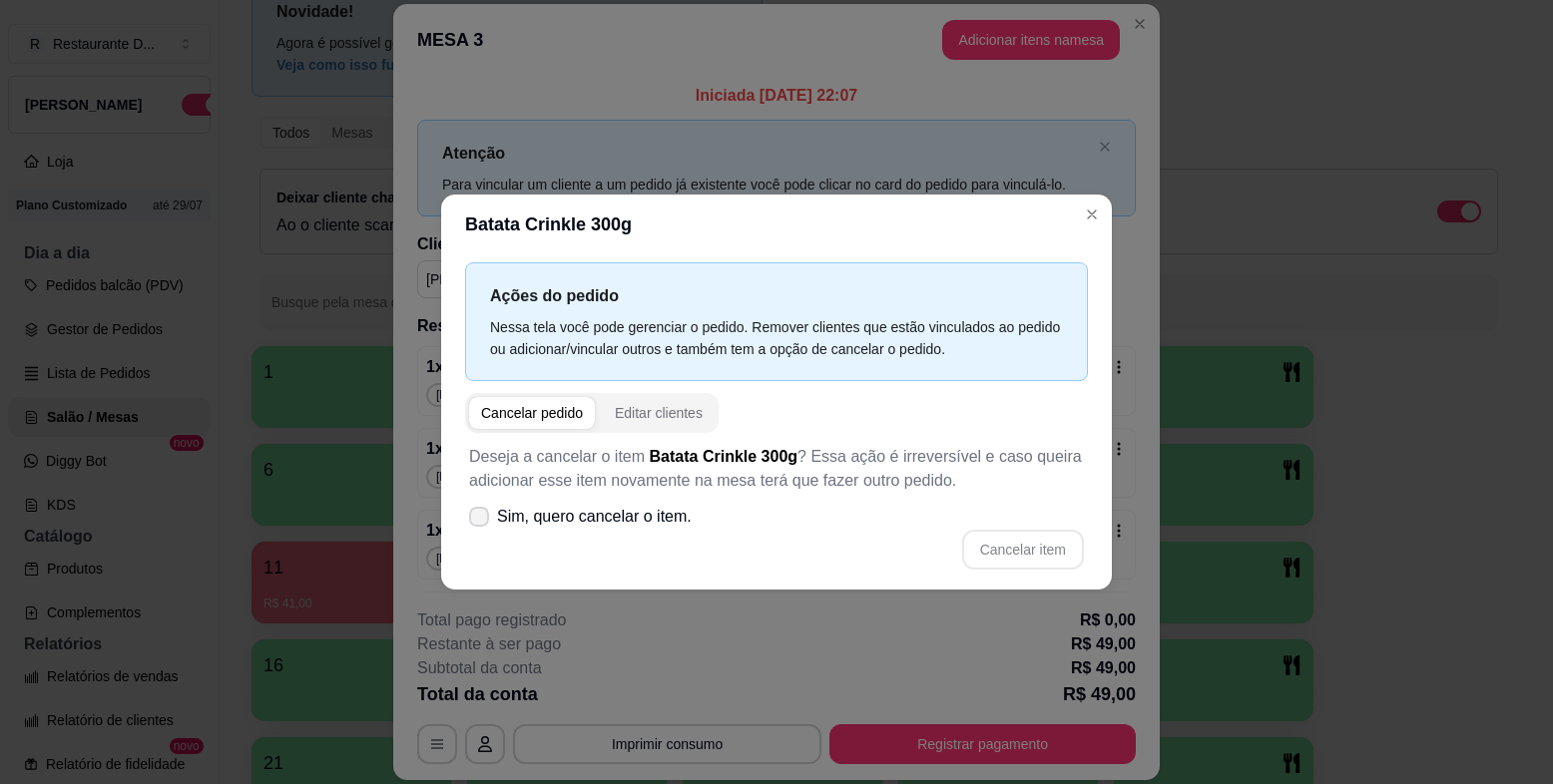 click on "Sim, quero cancelar o item." at bounding box center [580, 517] 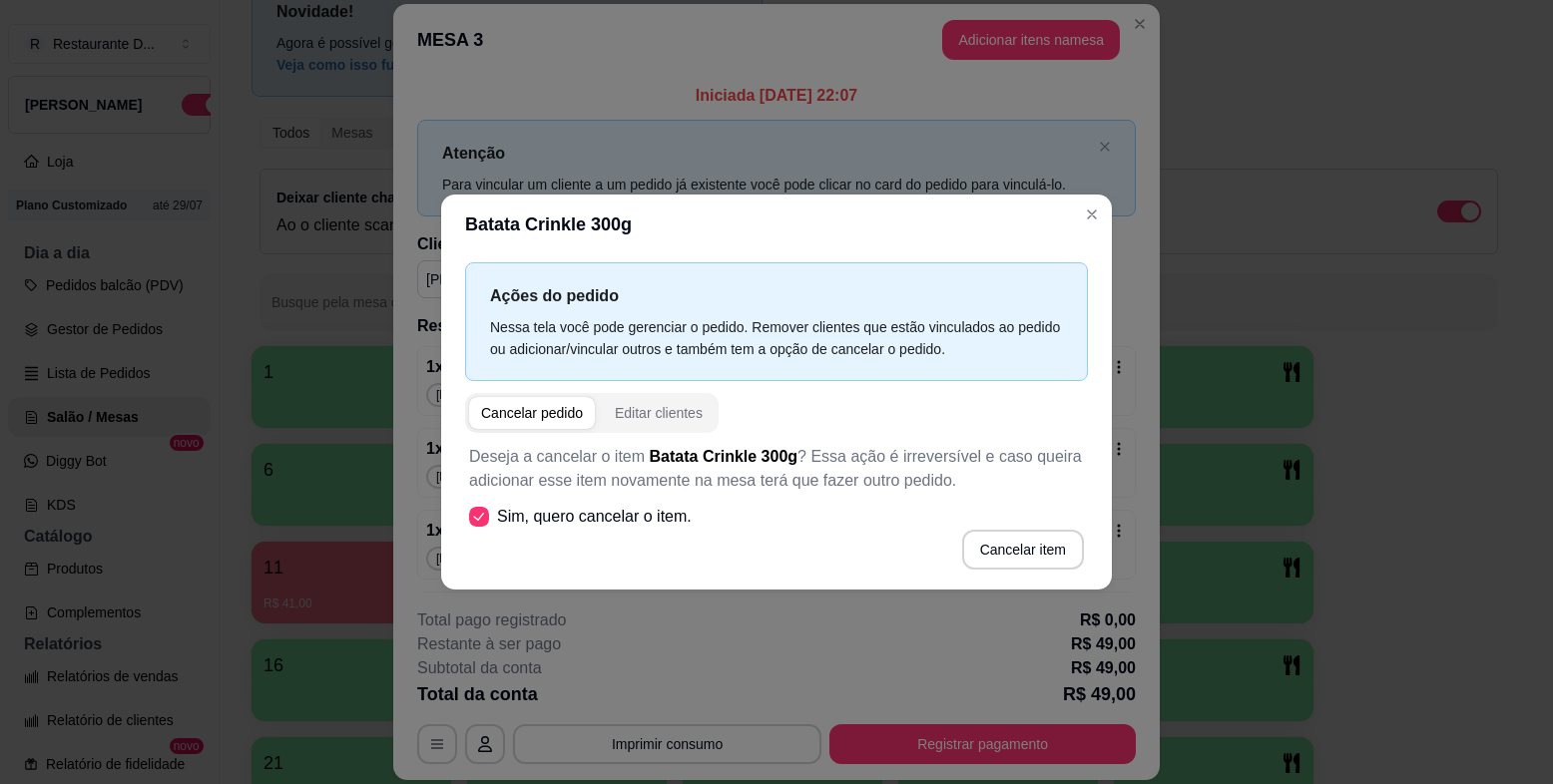 click at bounding box center [479, 517] 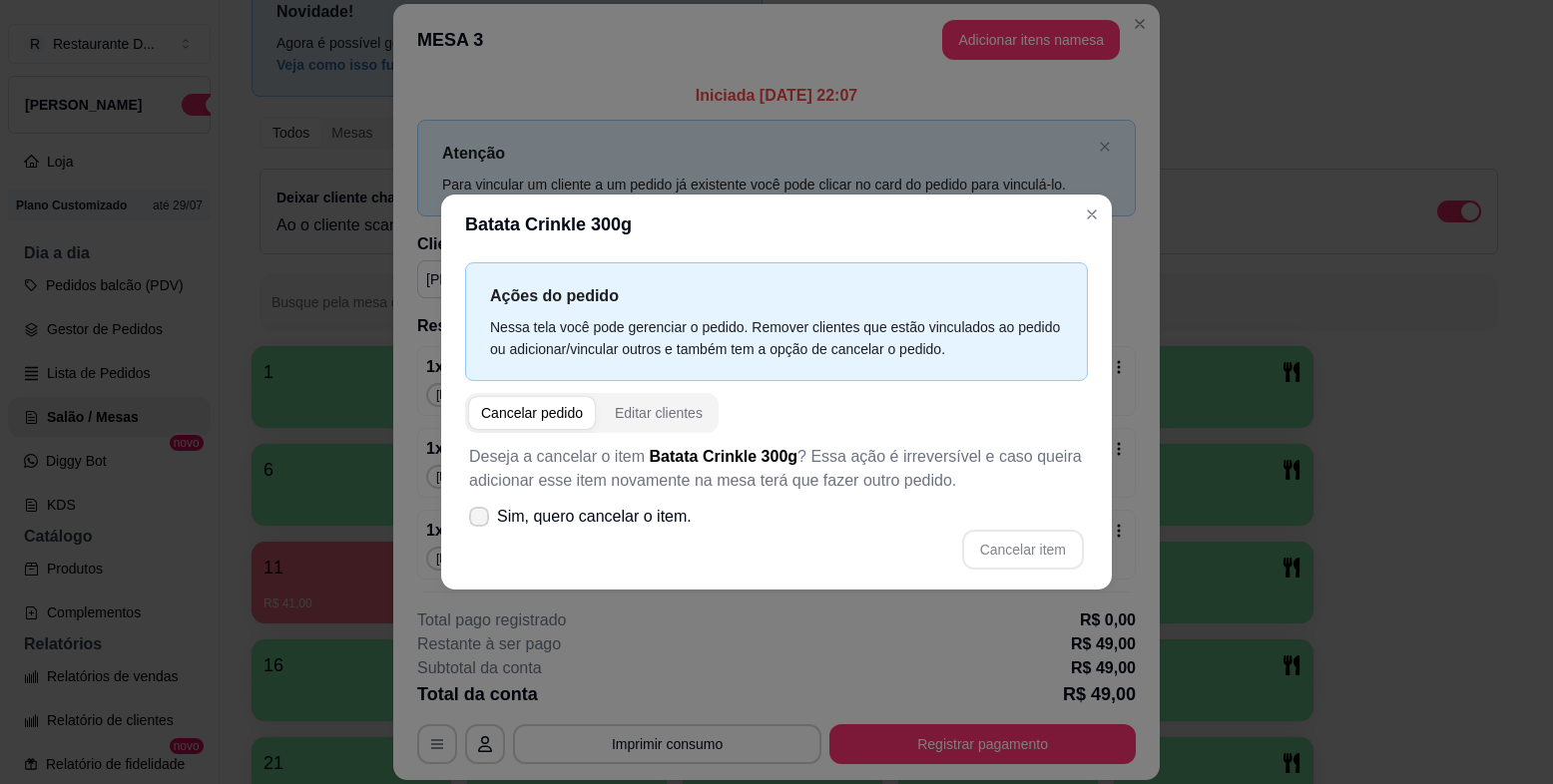 click on "Sim, quero cancelar o item." at bounding box center [594, 517] 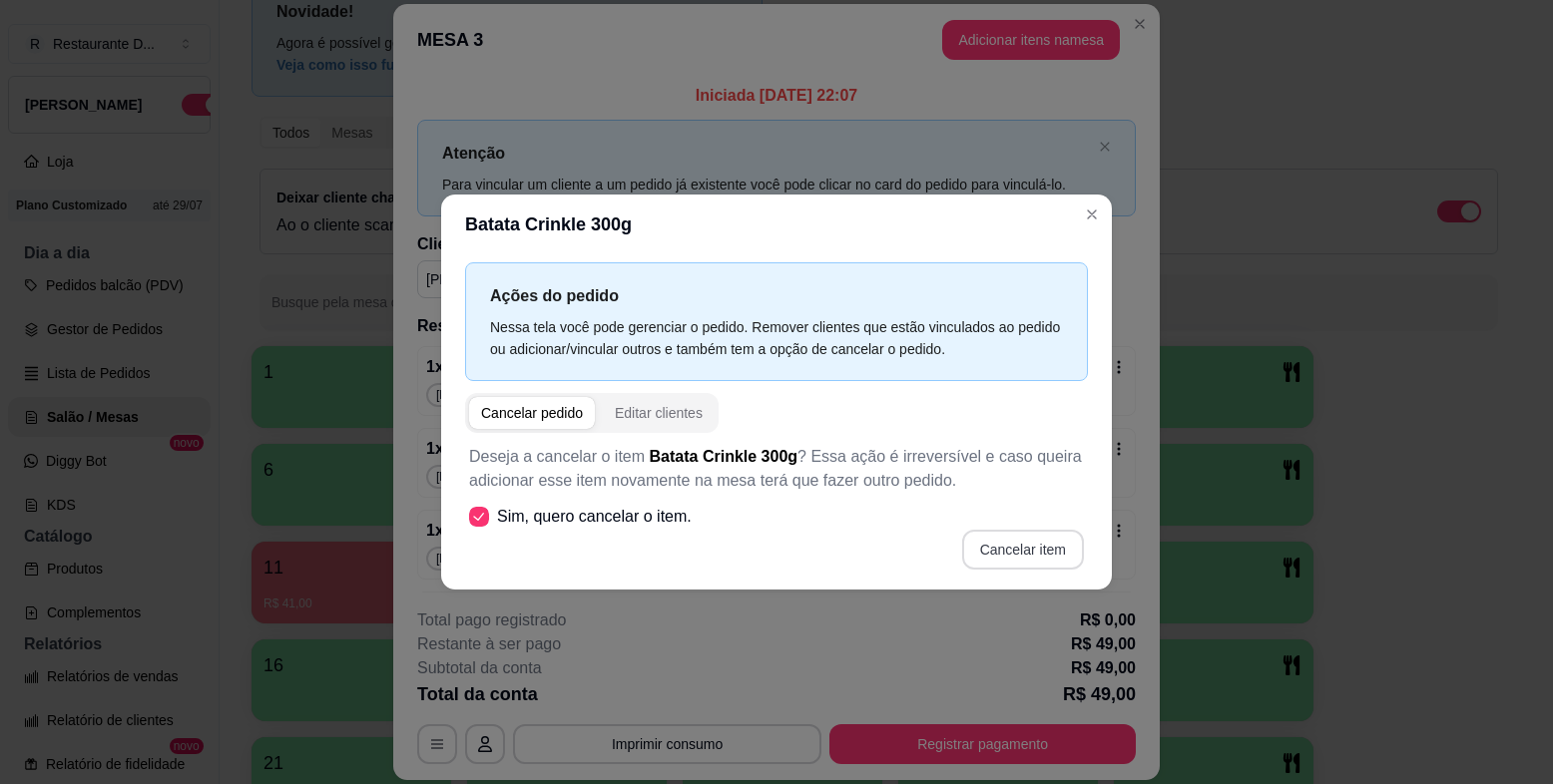 click on "Cancelar item" at bounding box center [1023, 550] 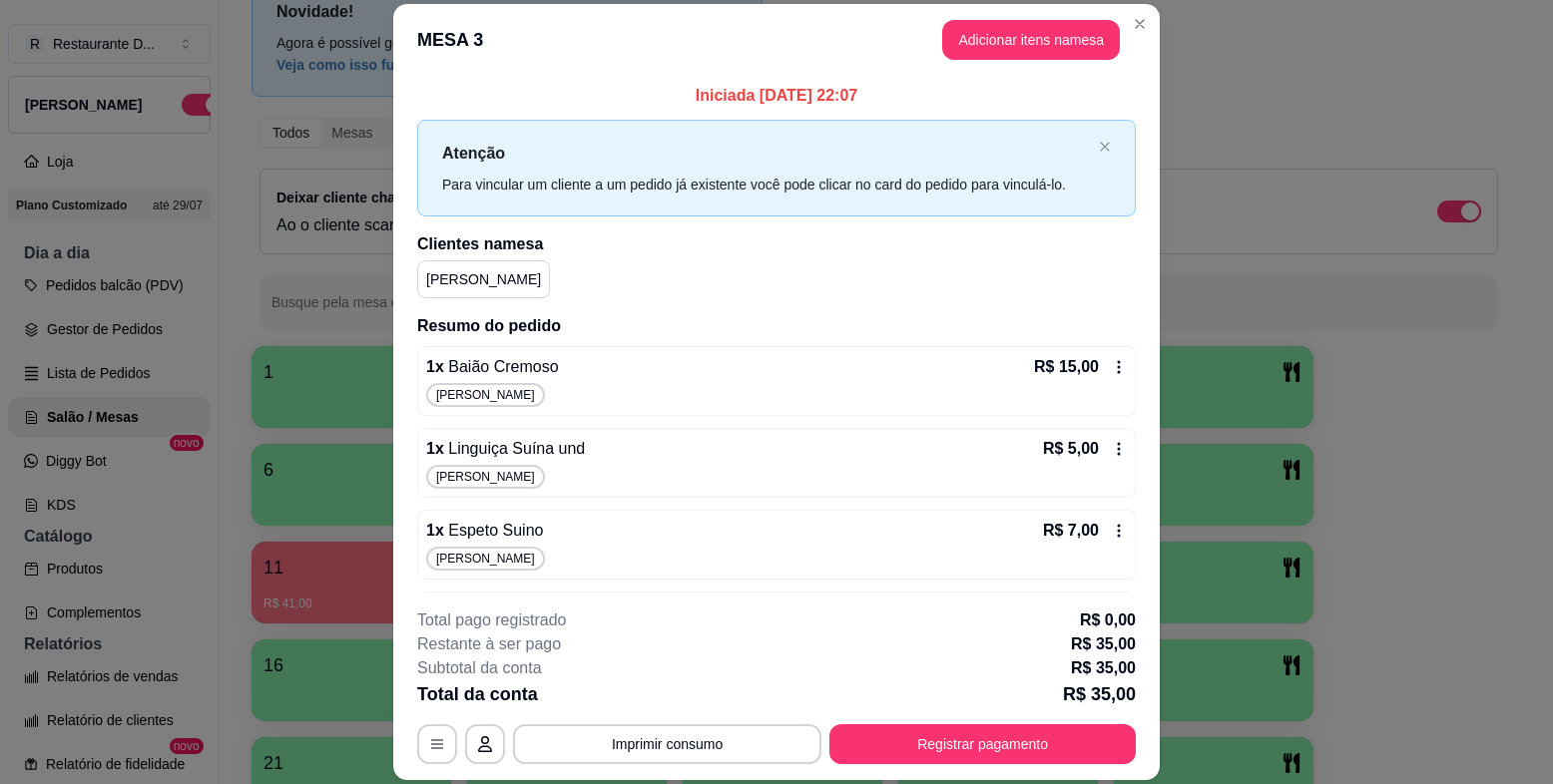 click on "[PERSON_NAME]" at bounding box center (776, 395) 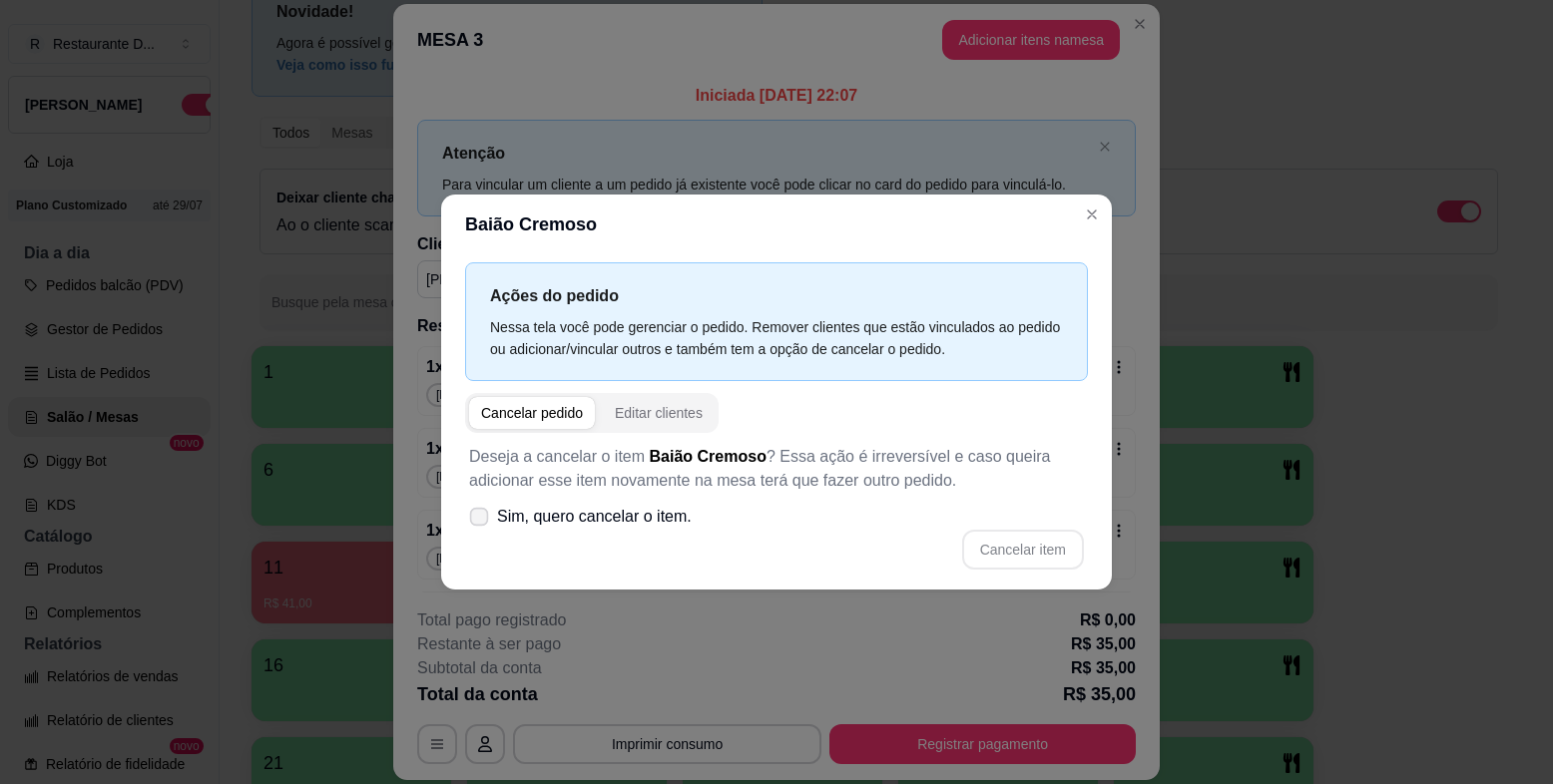 click on "Sim, quero cancelar o item." at bounding box center [580, 517] 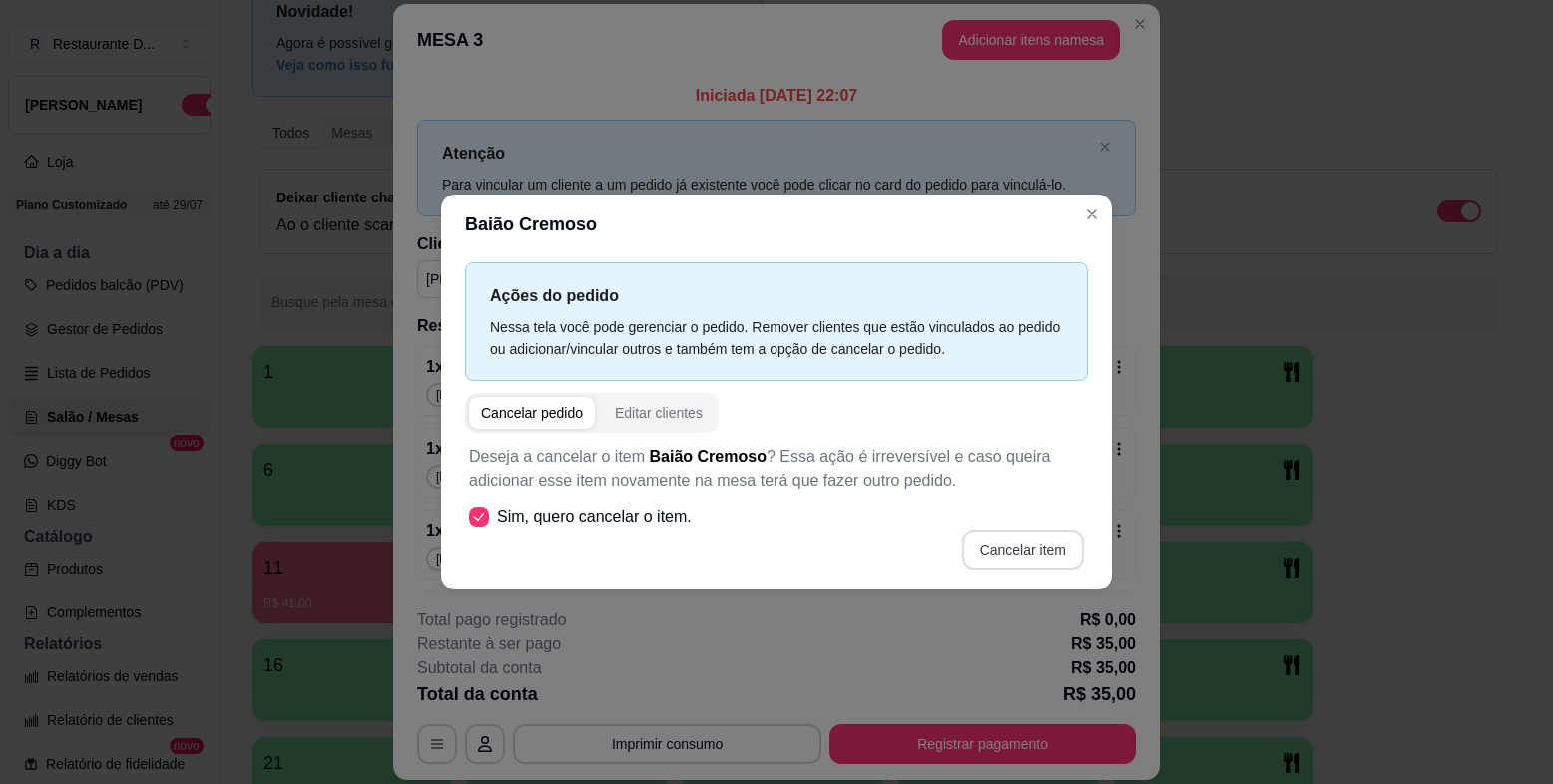 click on "Cancelar item" at bounding box center (1023, 550) 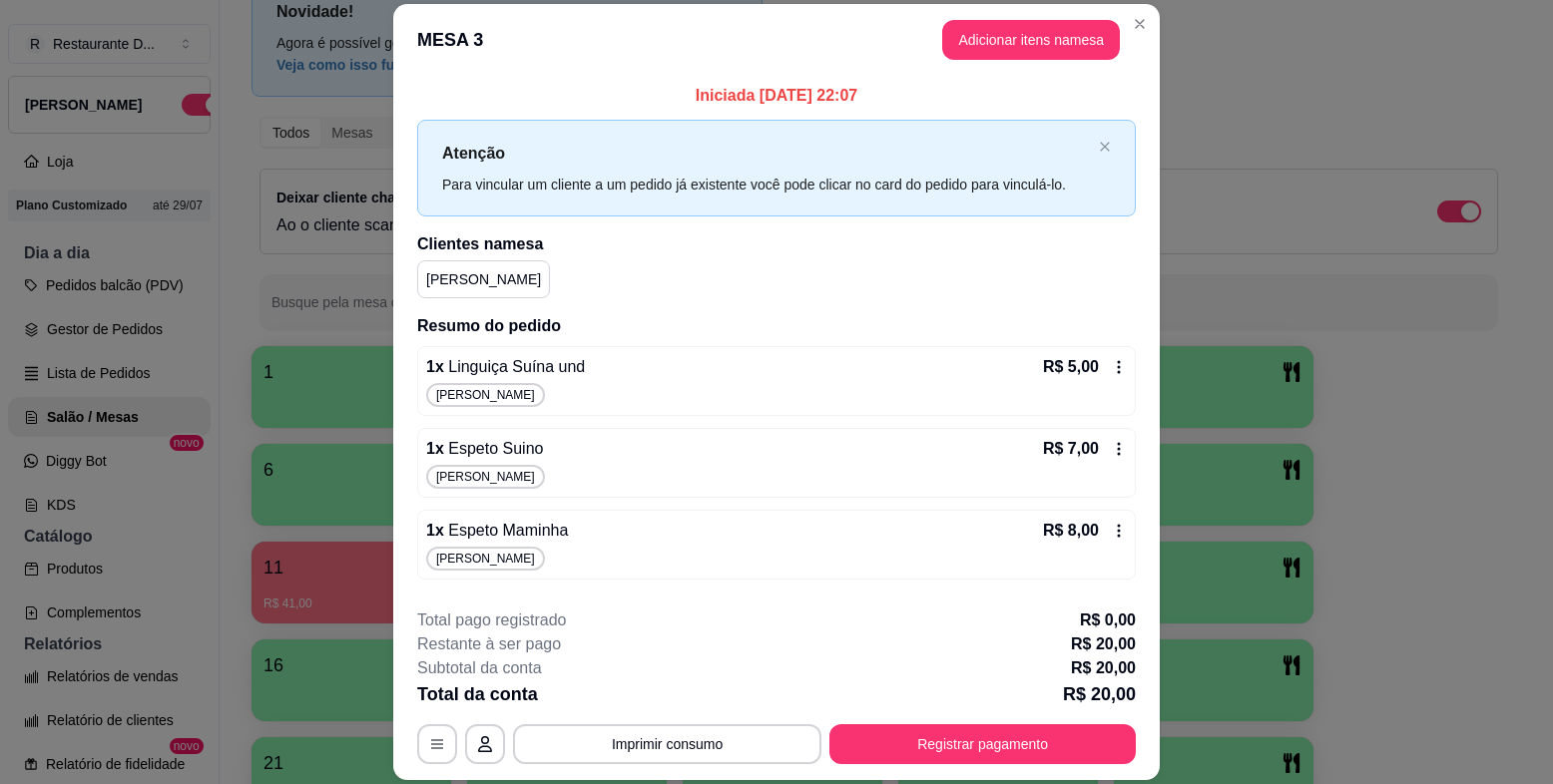 click 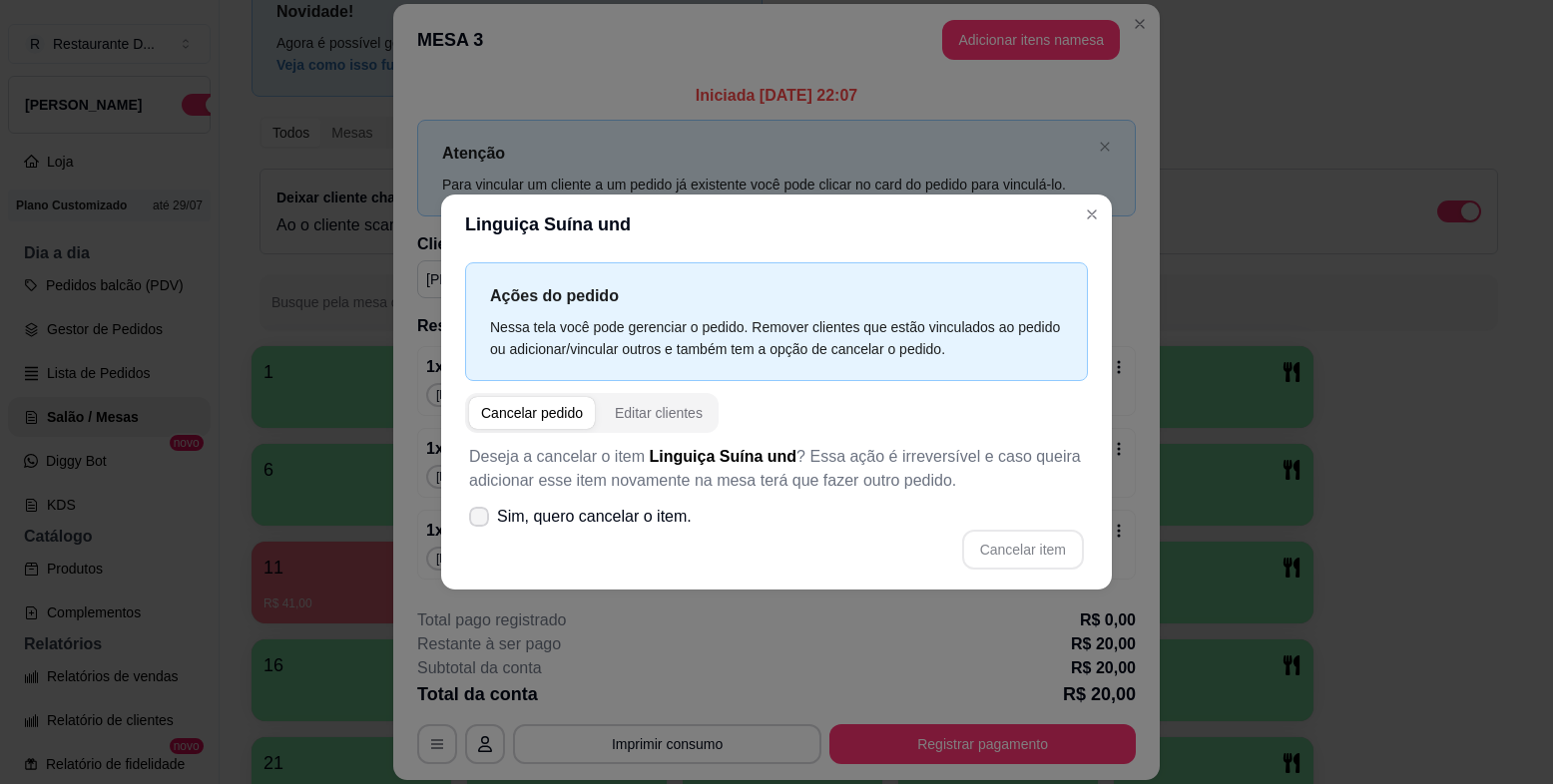 click on "Sim, quero cancelar o item." at bounding box center (580, 517) 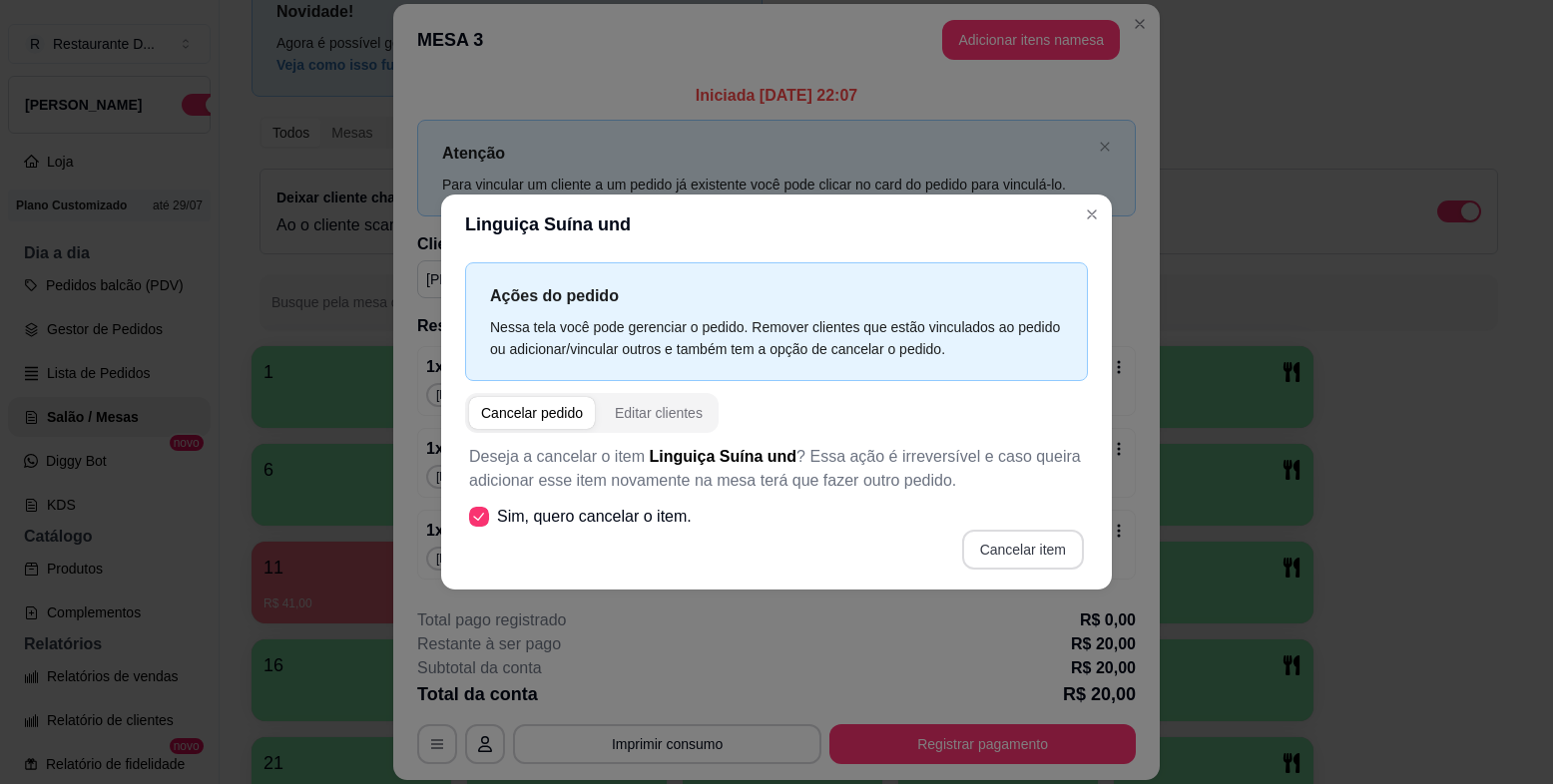 click on "Cancelar item" at bounding box center [1023, 550] 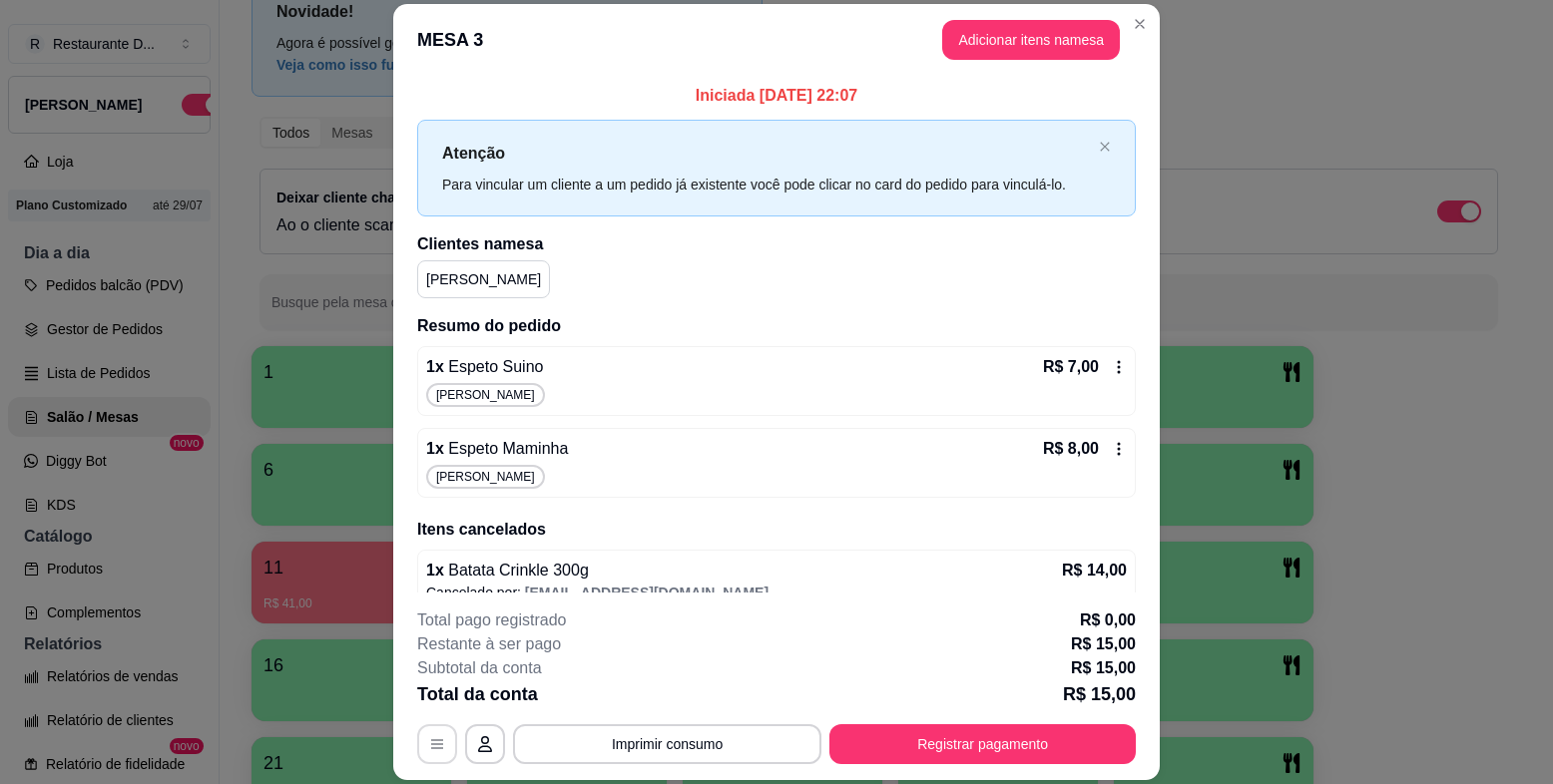 click at bounding box center (437, 744) 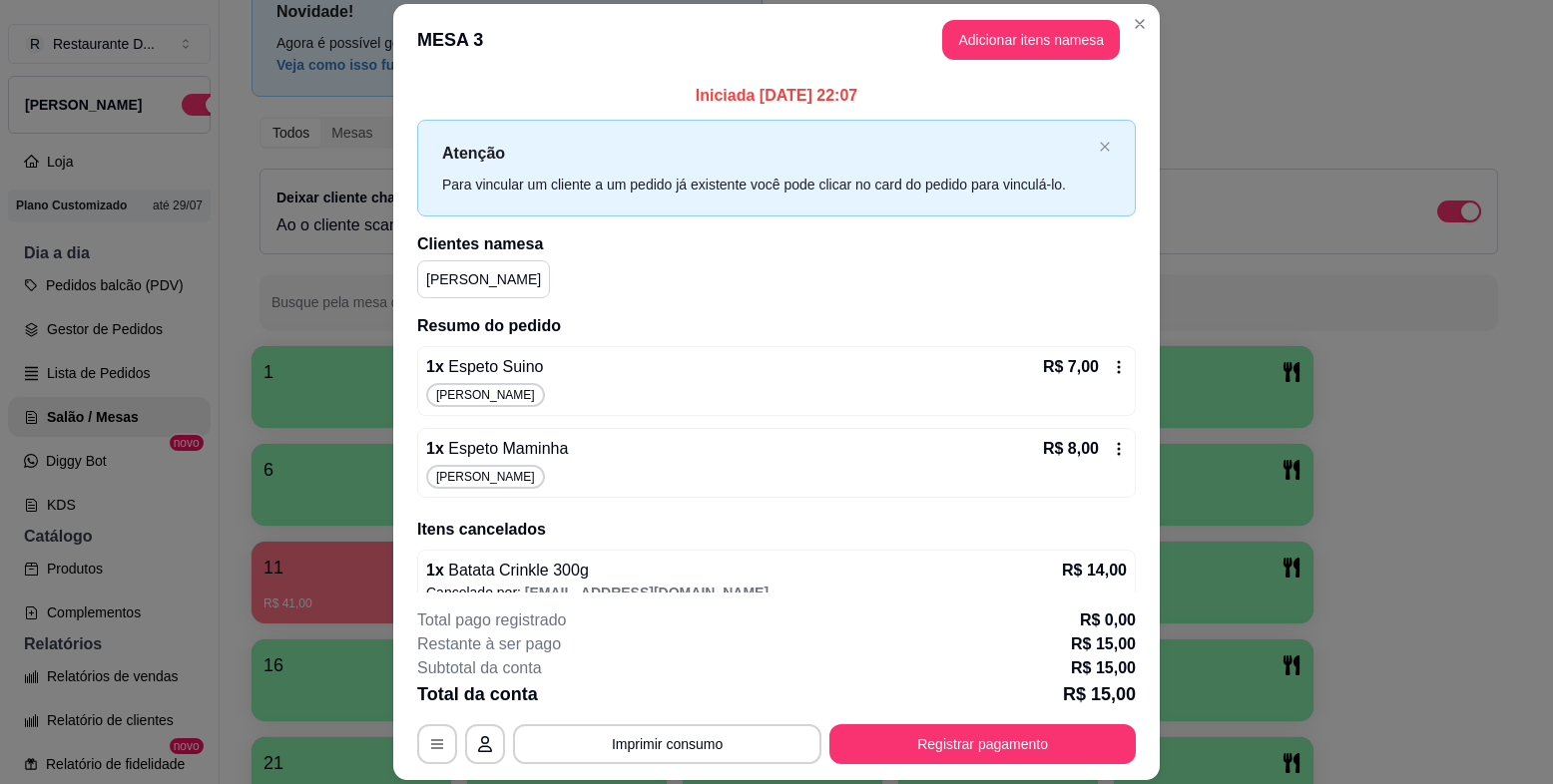 click on "R$ 7,00" at bounding box center [1085, 367] 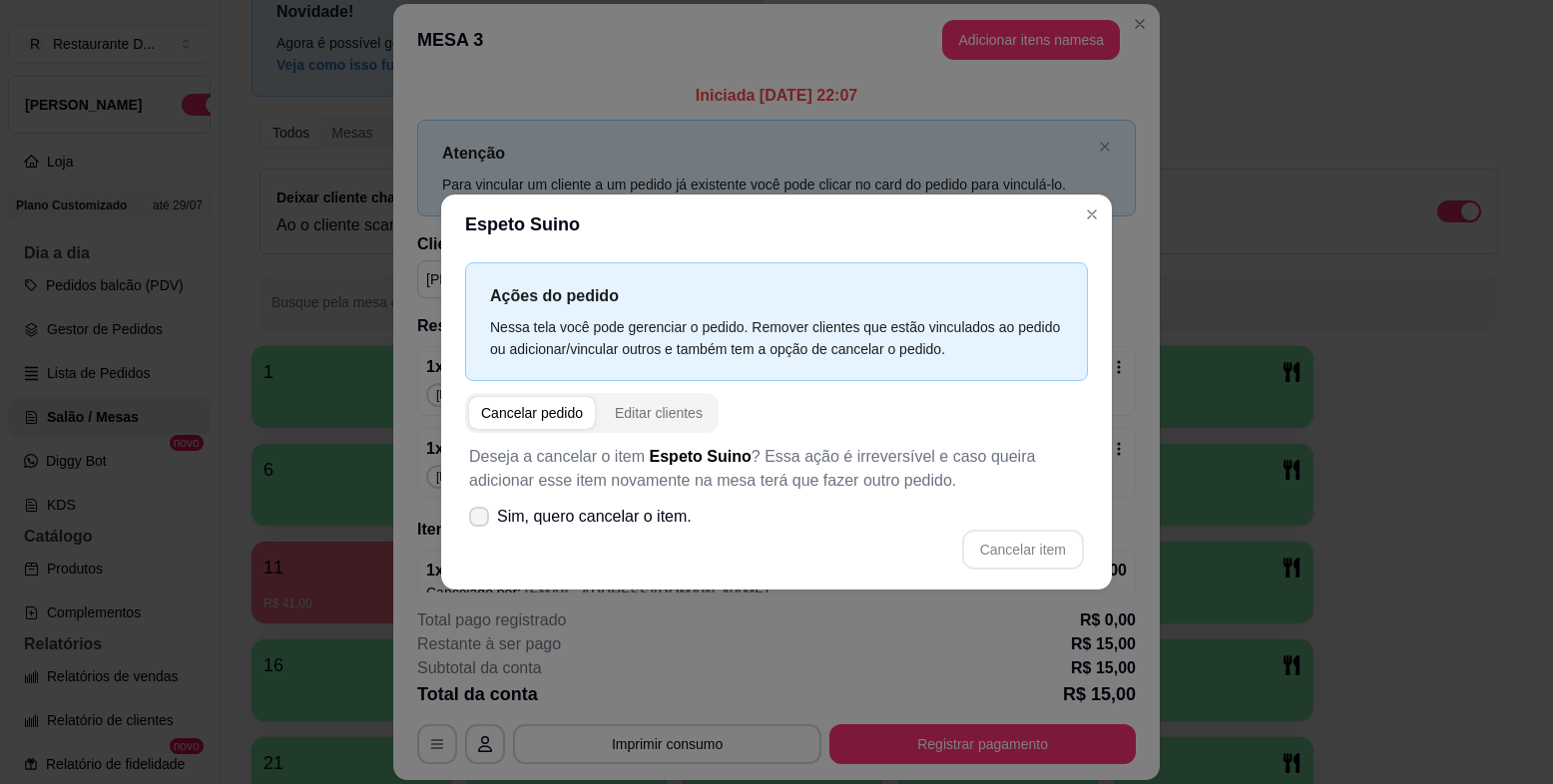 click at bounding box center (479, 517) 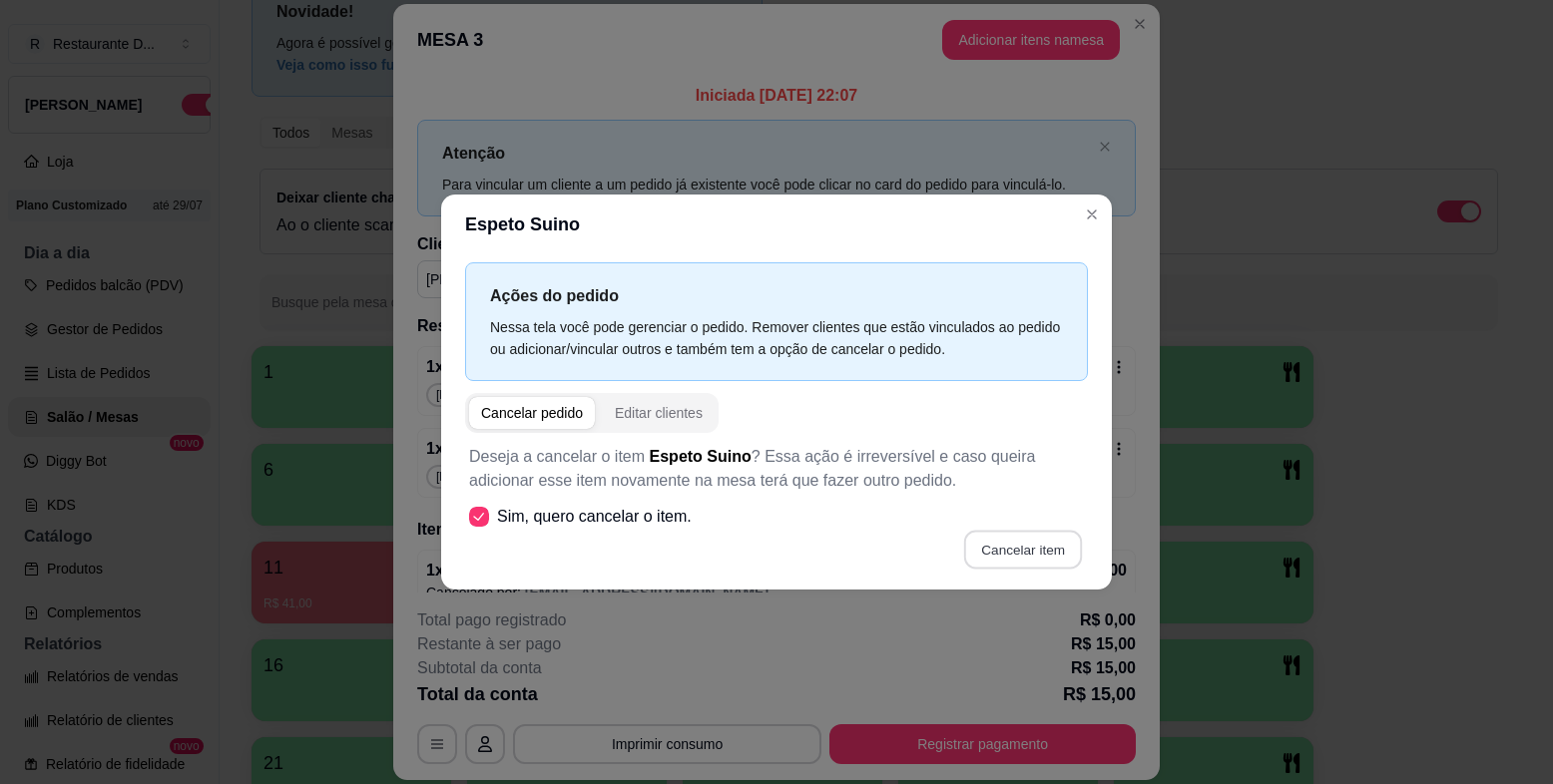 click on "Cancelar item" at bounding box center (1022, 550) 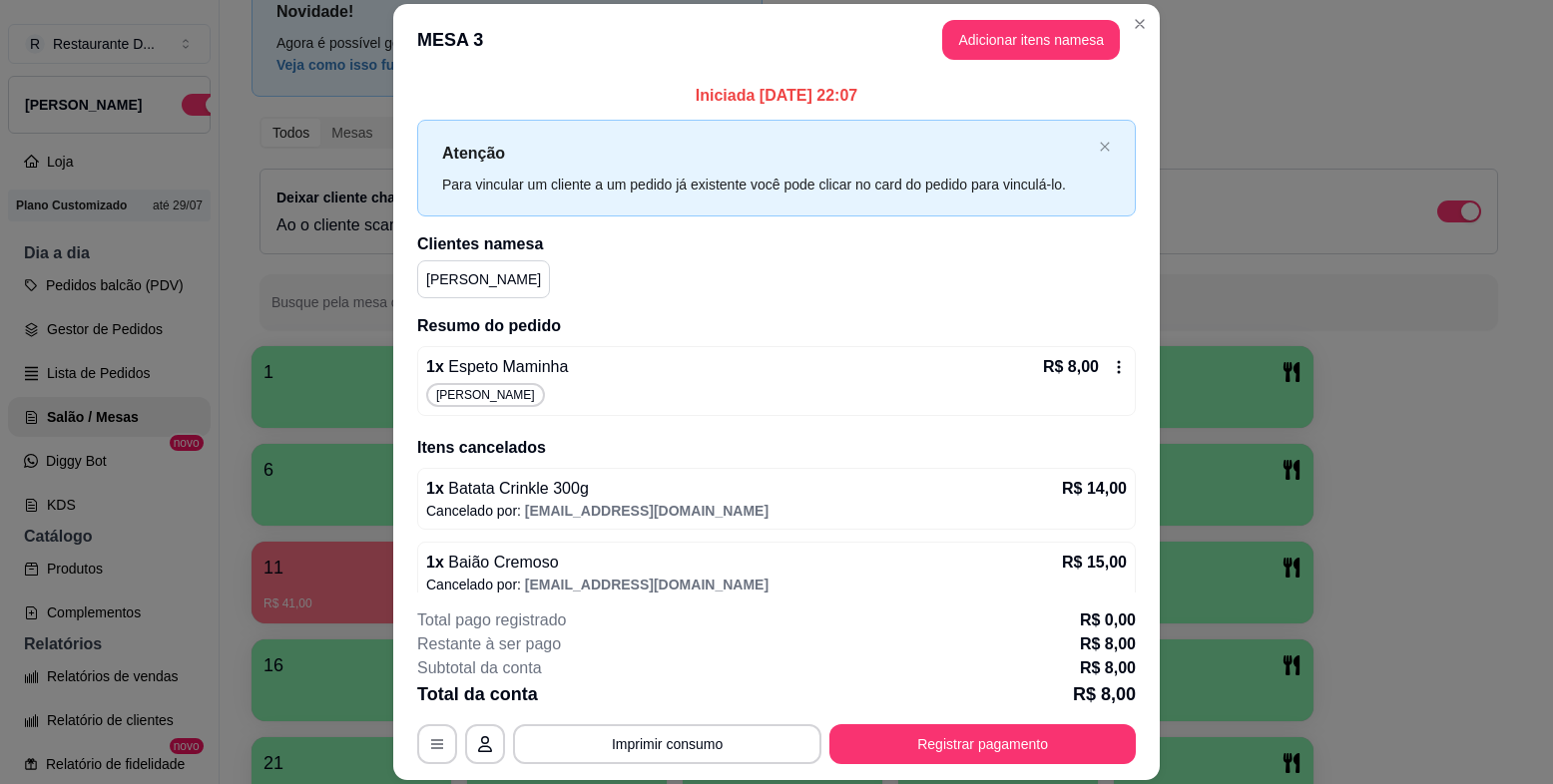 click 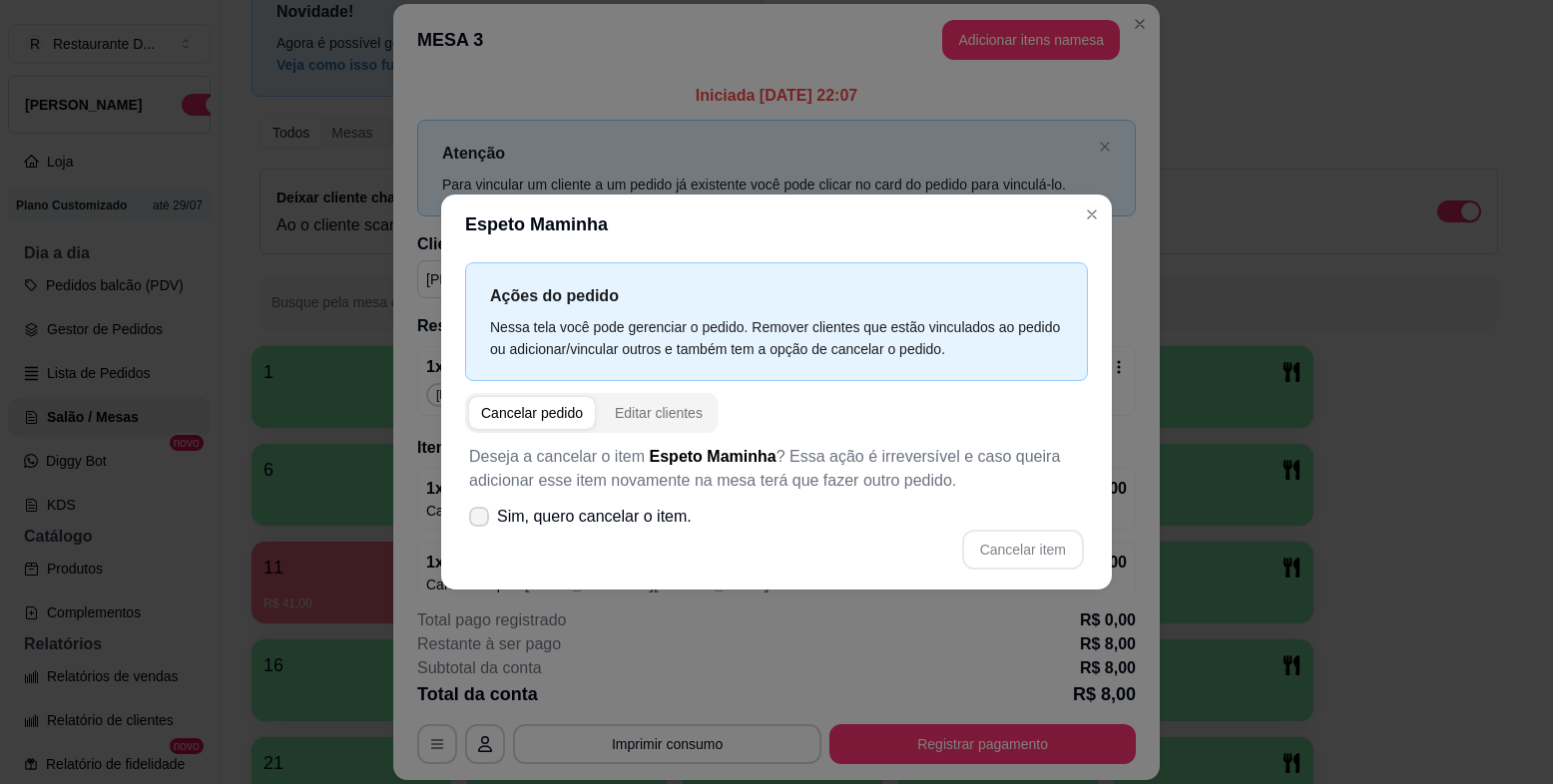 click on "Sim, quero cancelar o item." at bounding box center (594, 517) 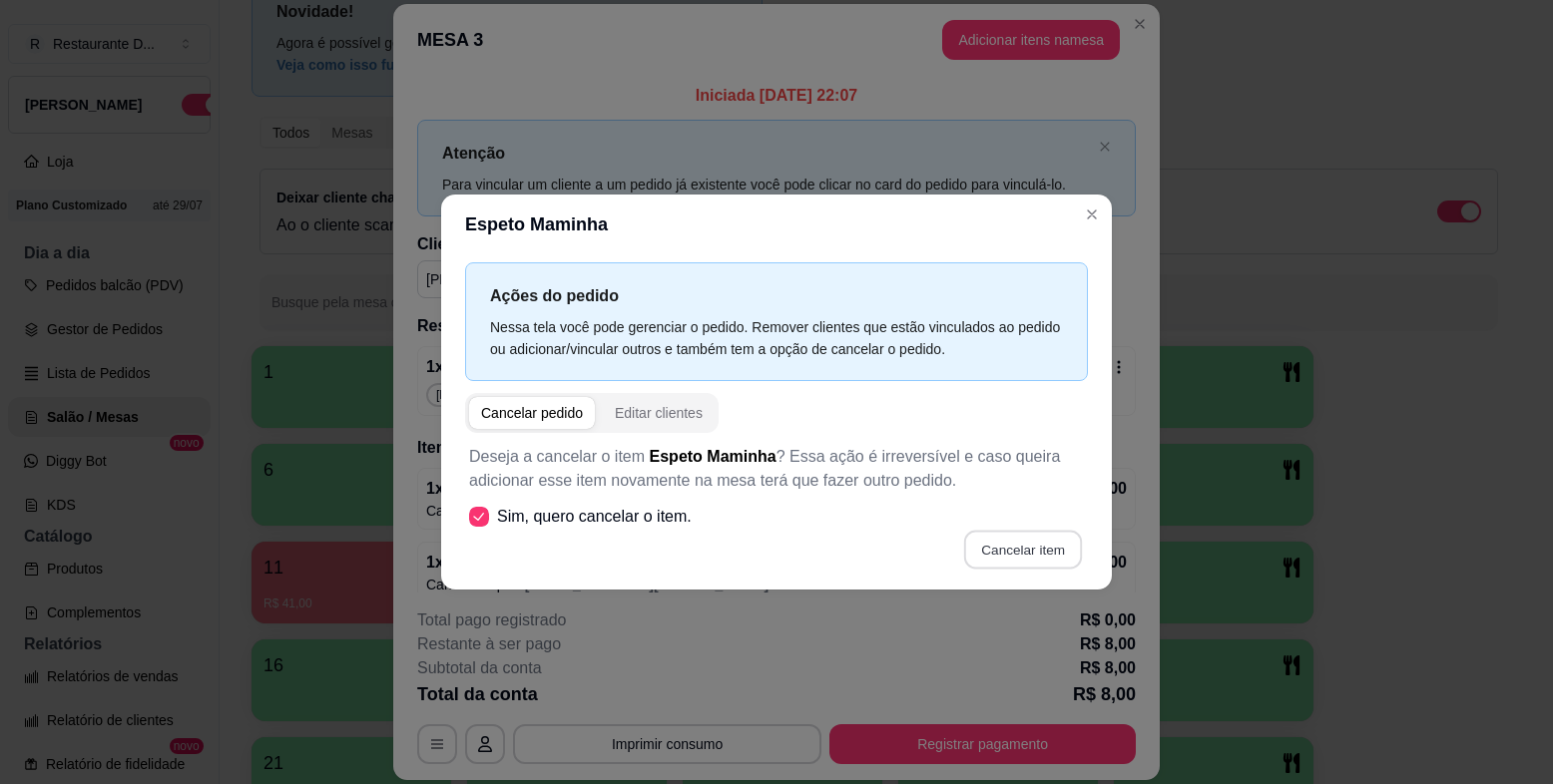click on "Cancelar item" at bounding box center [1022, 550] 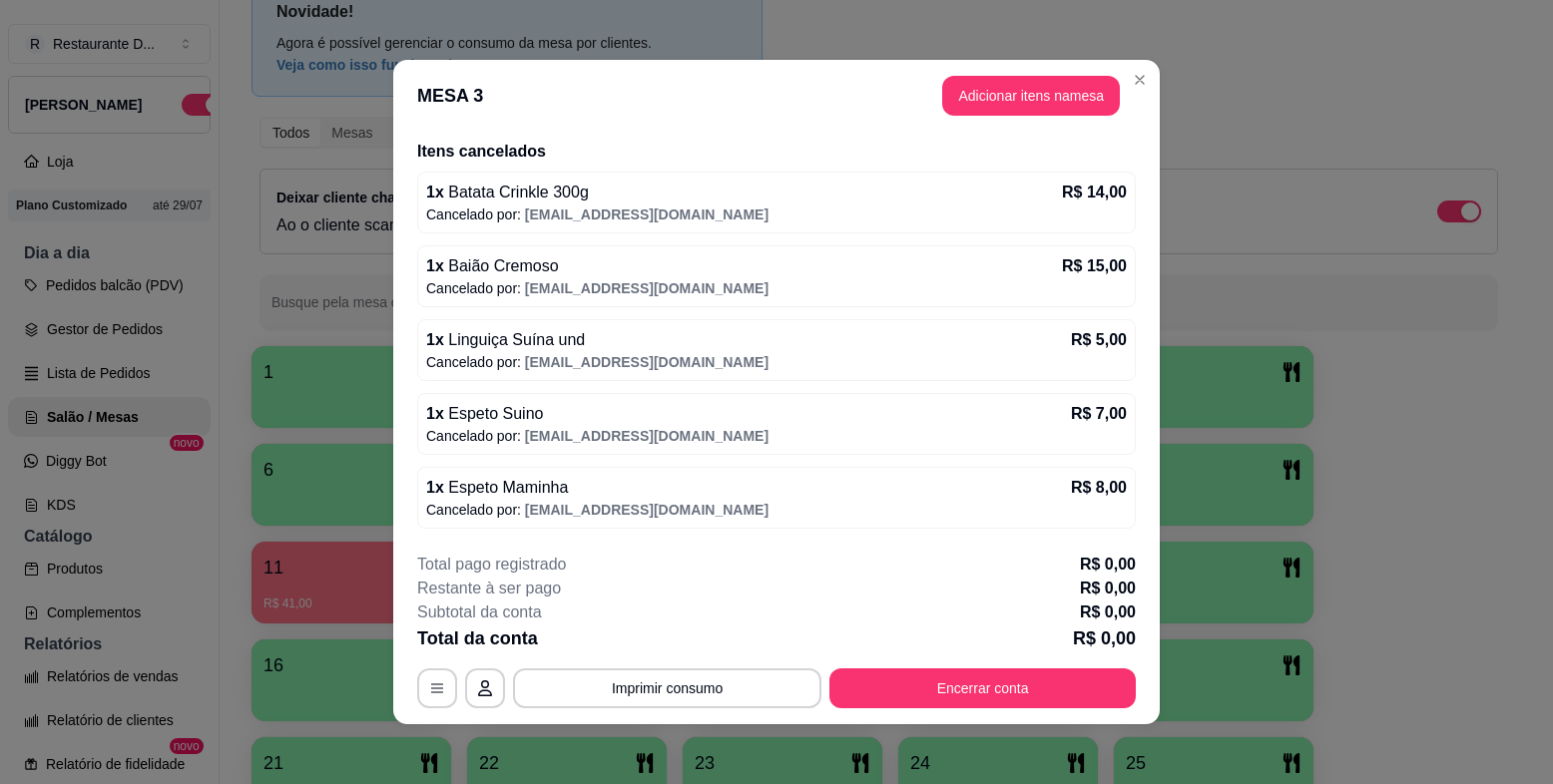 scroll, scrollTop: 0, scrollLeft: 0, axis: both 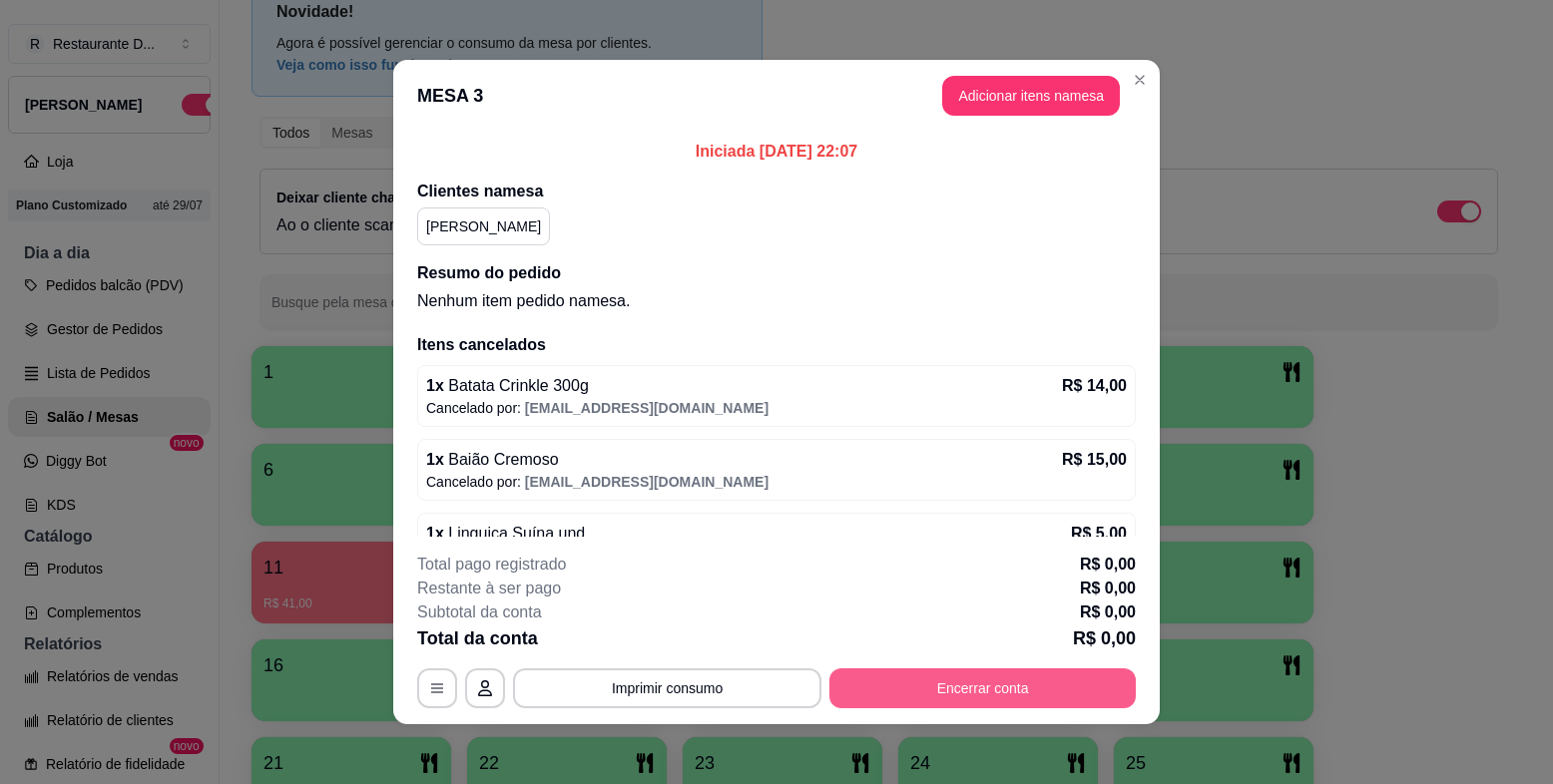 click on "Encerrar conta" at bounding box center [982, 688] 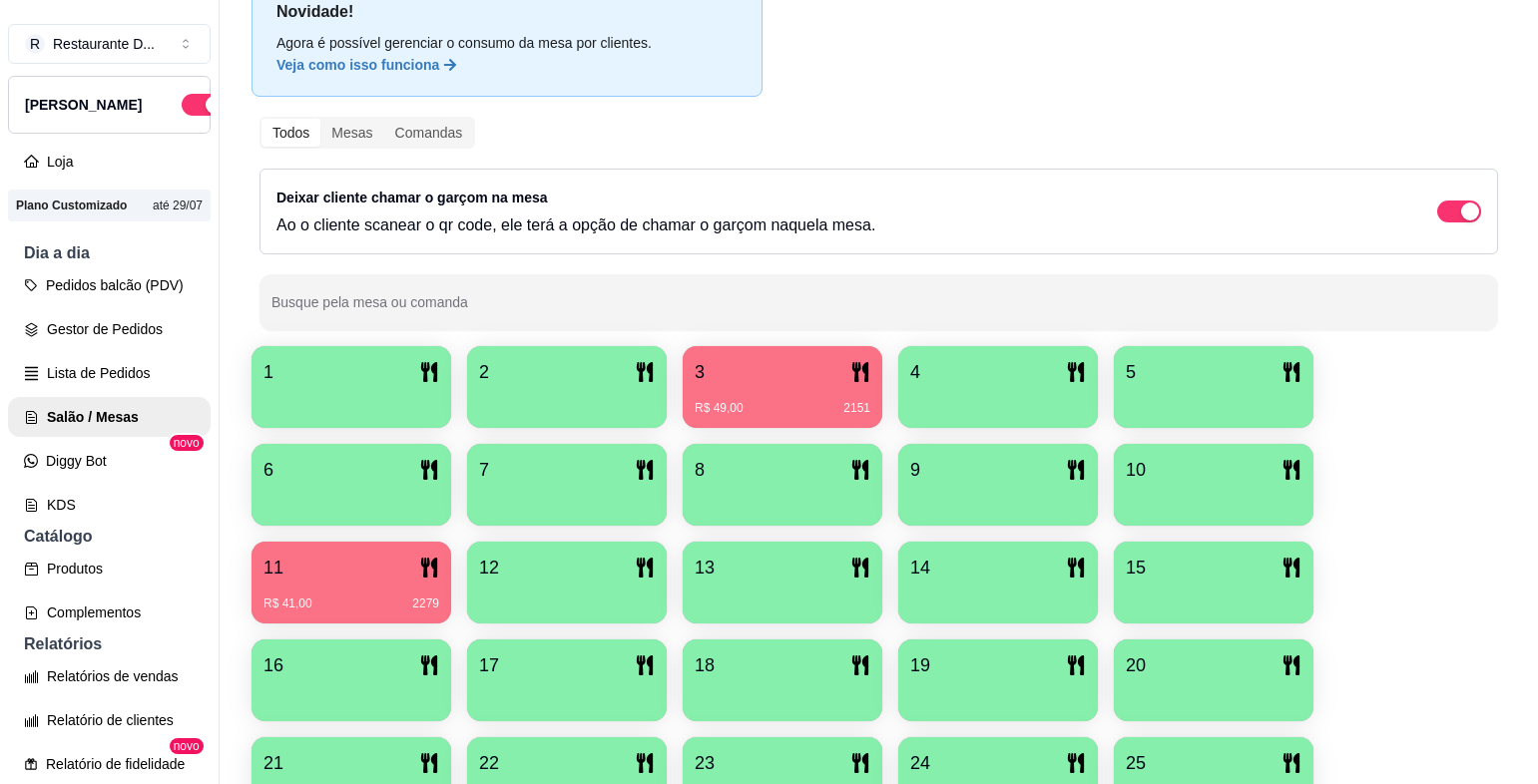 click on "R$ 49,00 2151" at bounding box center (782, 408) 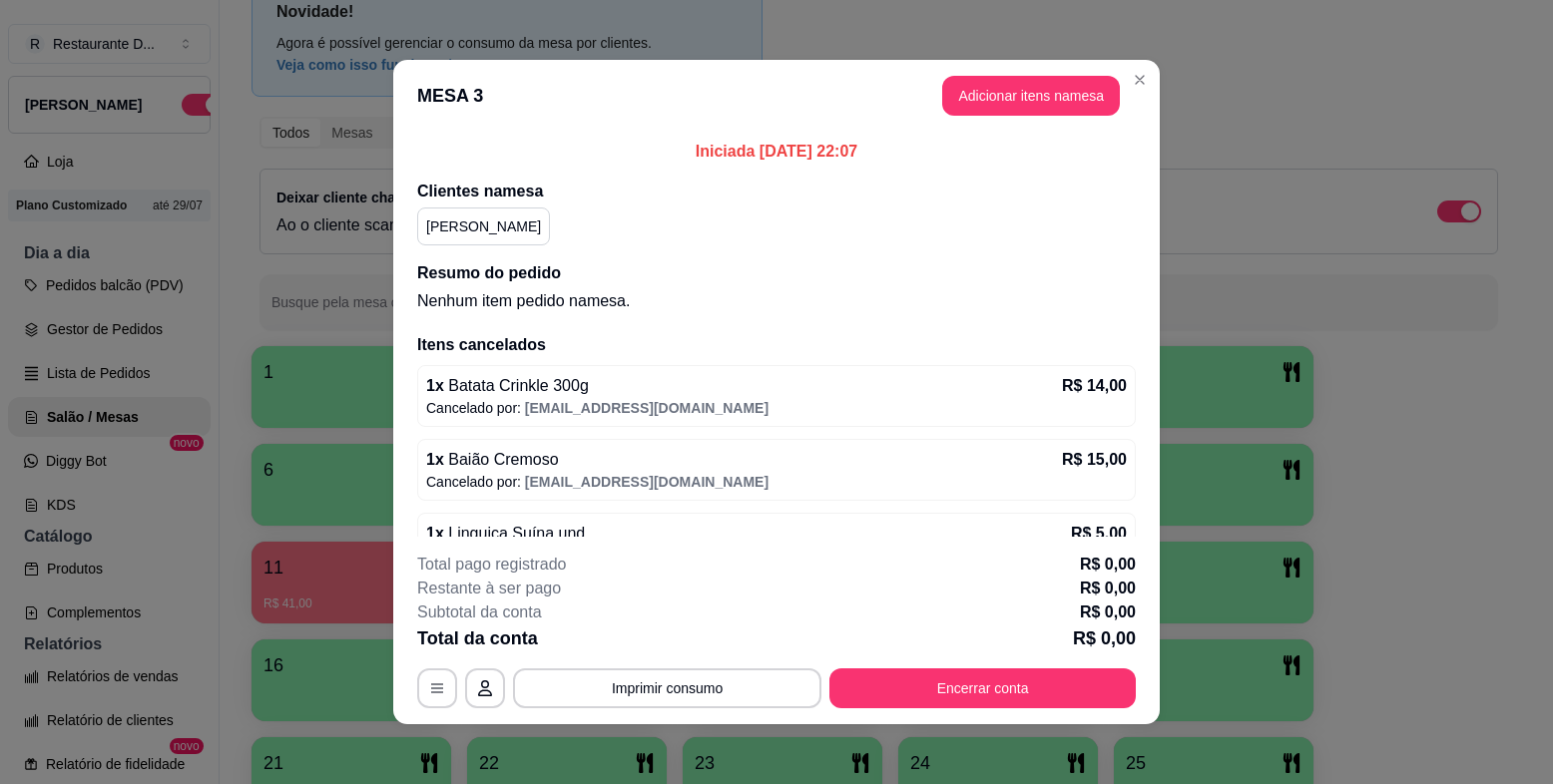 scroll, scrollTop: 194, scrollLeft: 0, axis: vertical 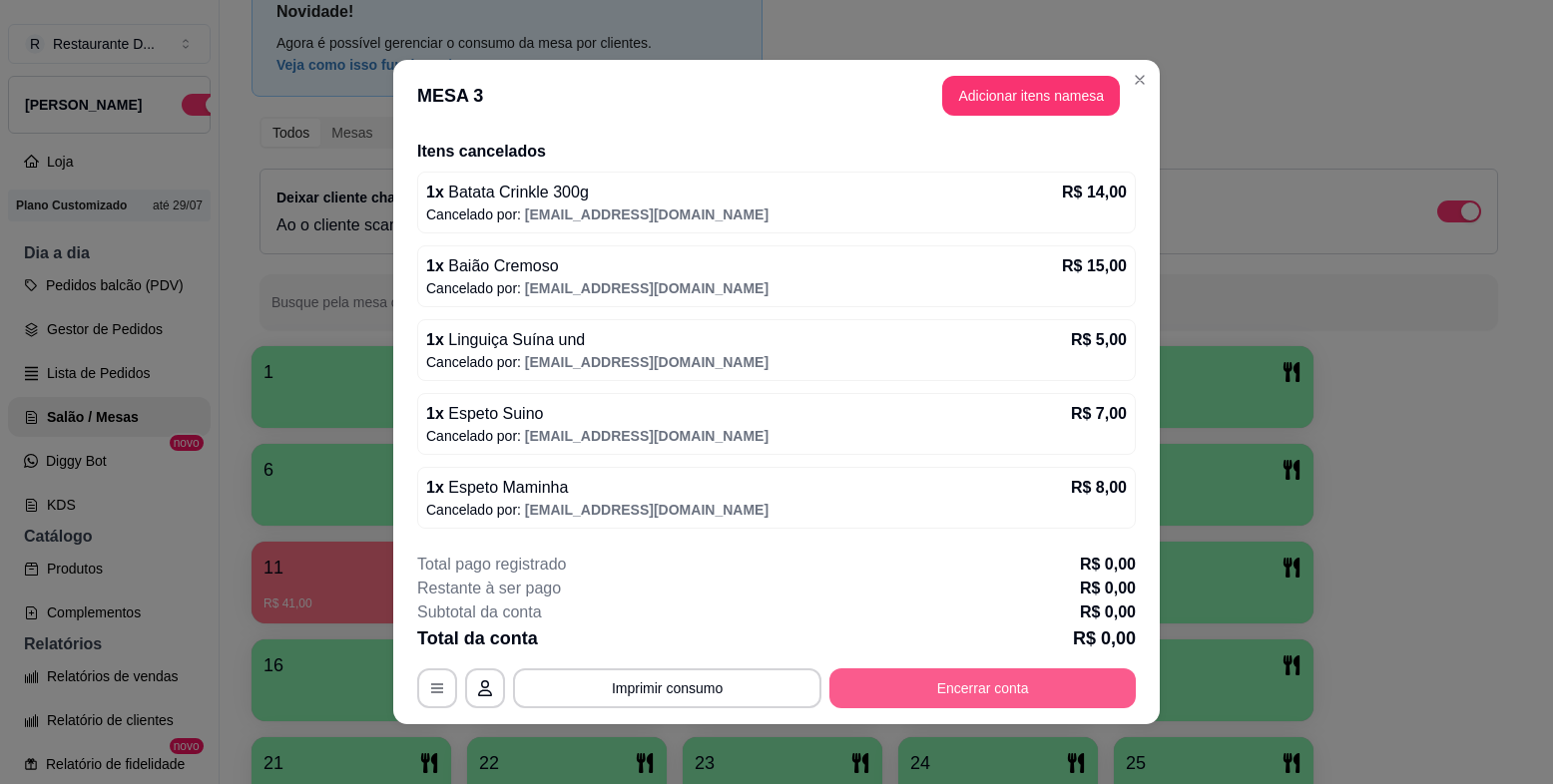 click on "Encerrar conta" at bounding box center [982, 688] 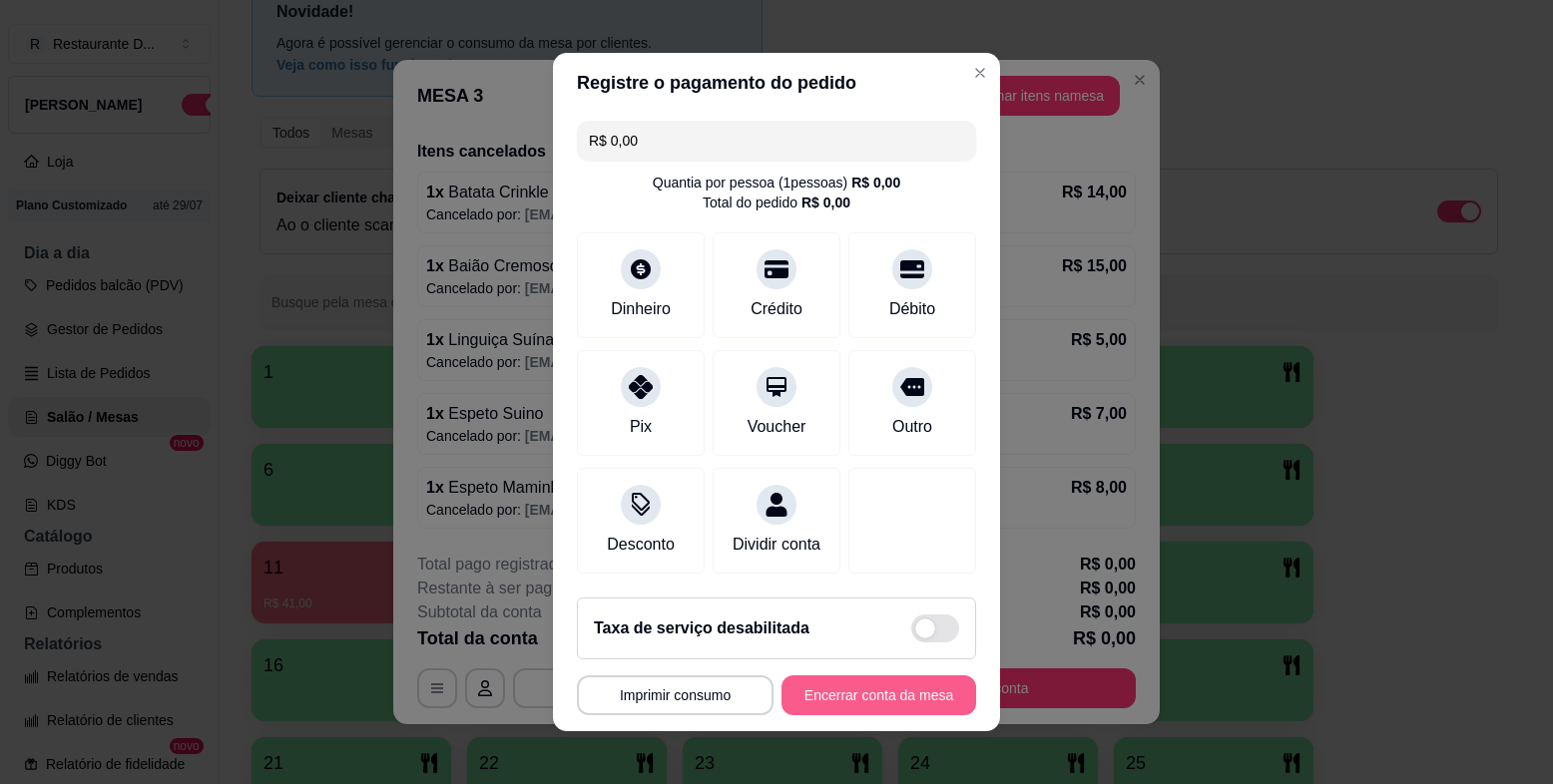 click on "Encerrar conta da mesa" at bounding box center [878, 695] 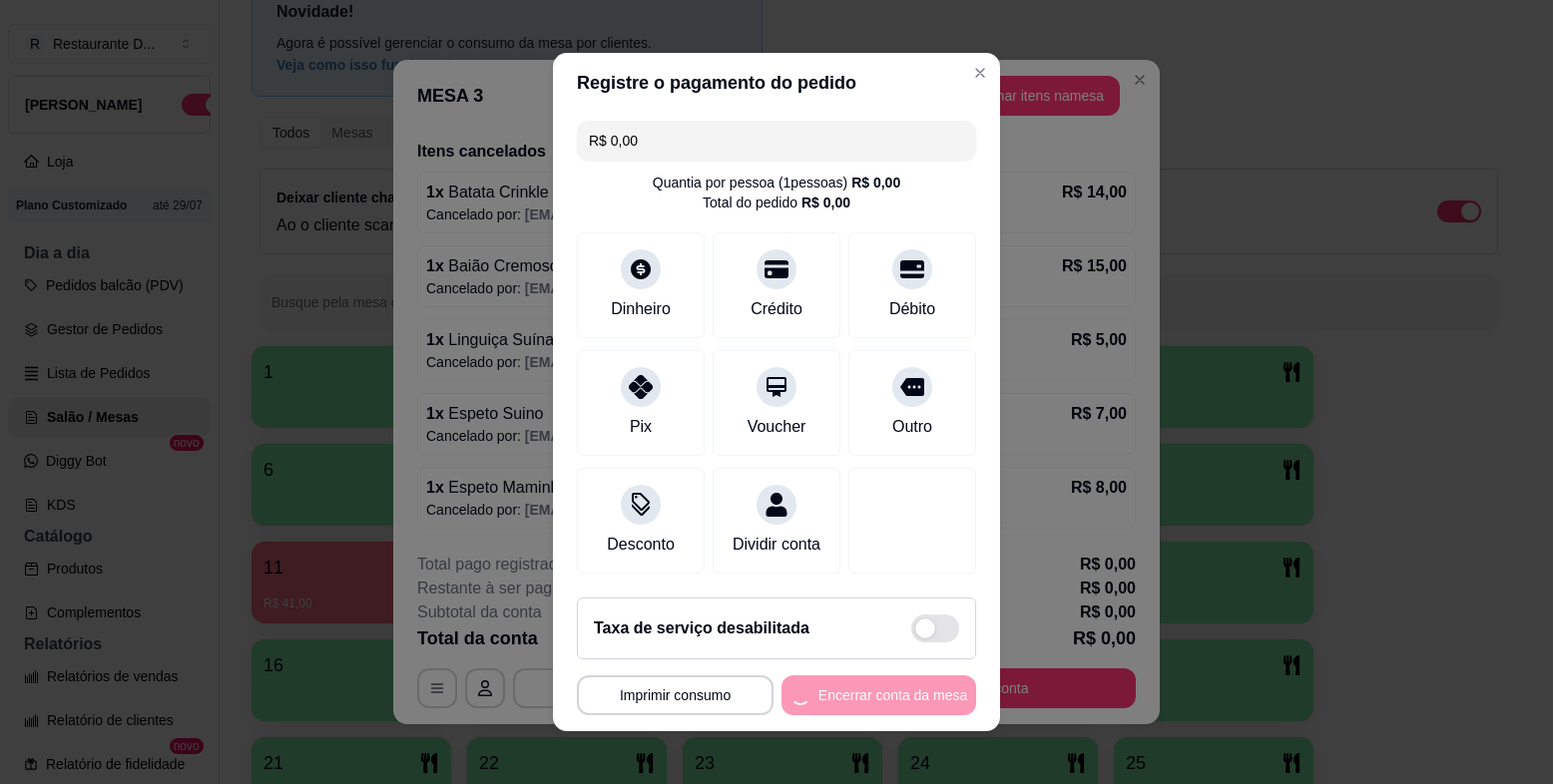 scroll, scrollTop: 0, scrollLeft: 0, axis: both 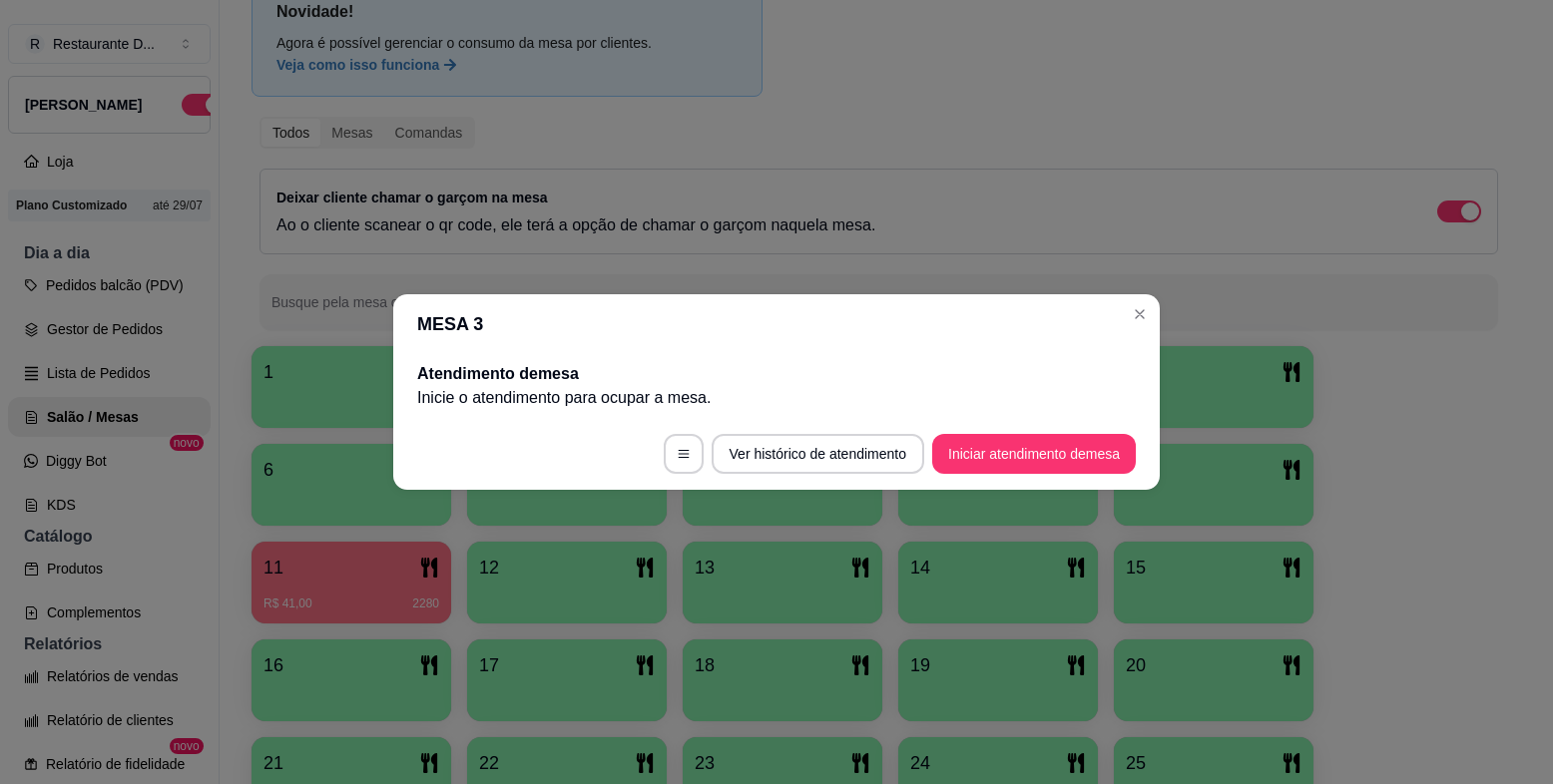 click on "MESA 3" at bounding box center [776, 324] 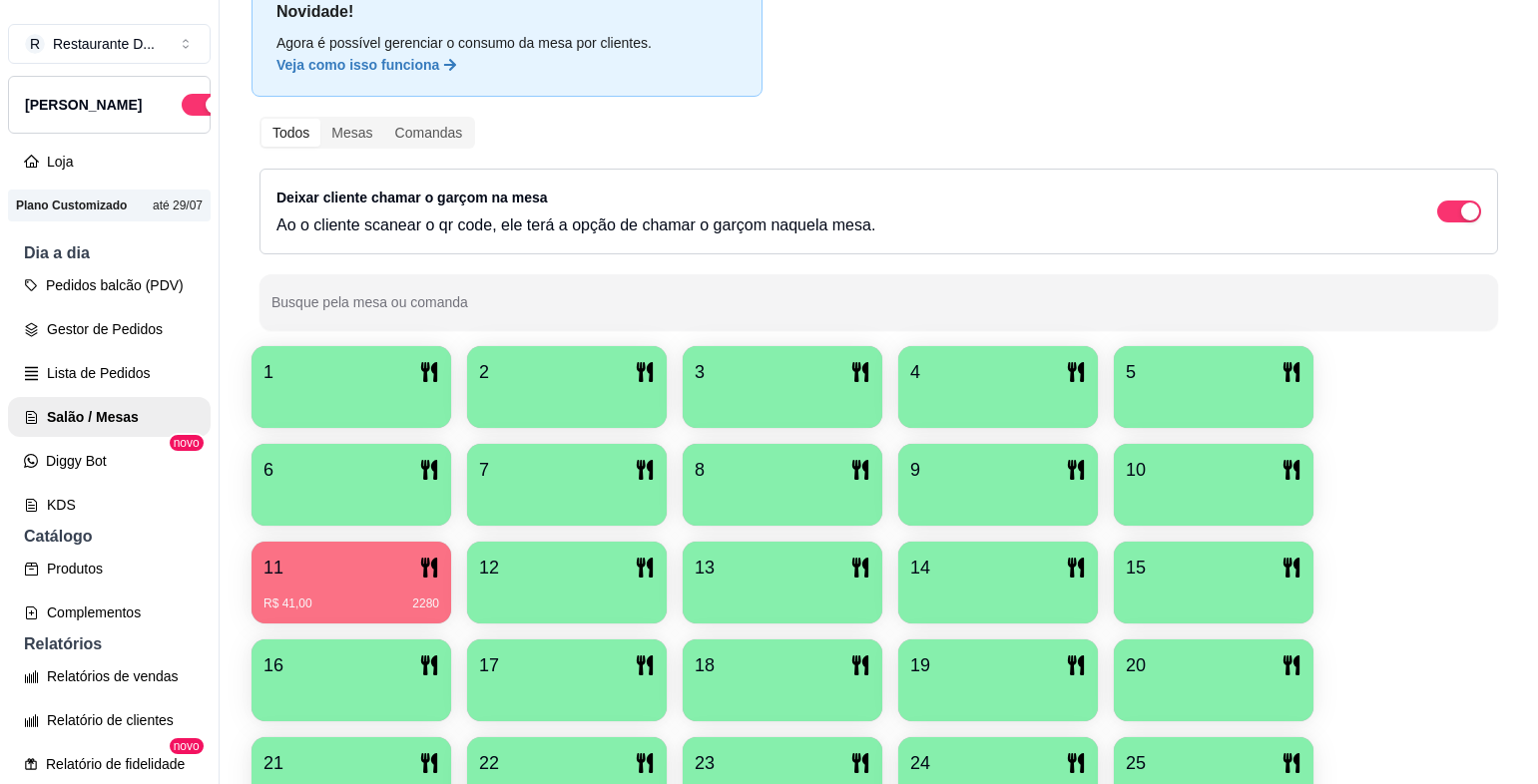 click on "R$ 41,00 2280" at bounding box center [351, 603] 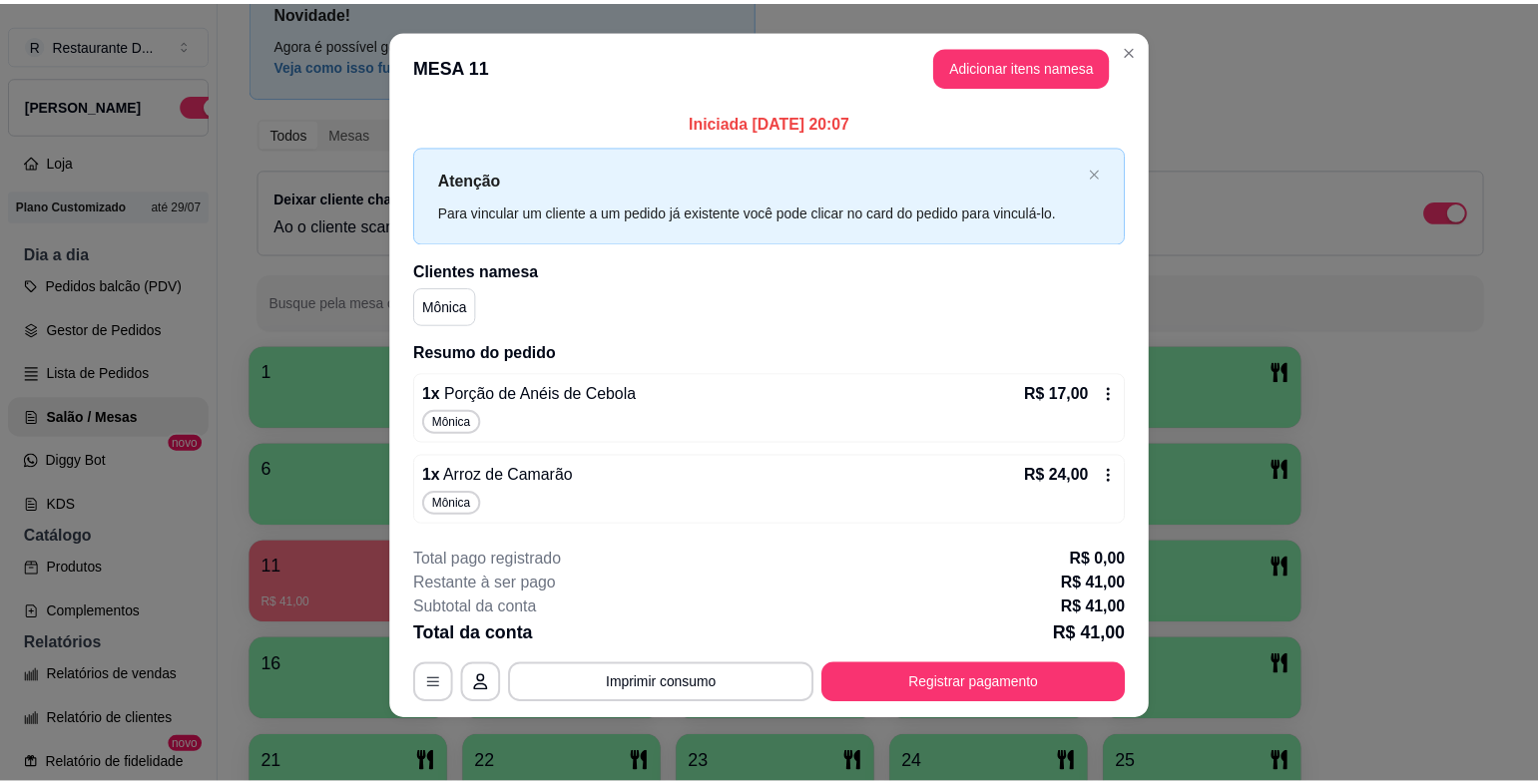 scroll, scrollTop: 0, scrollLeft: 0, axis: both 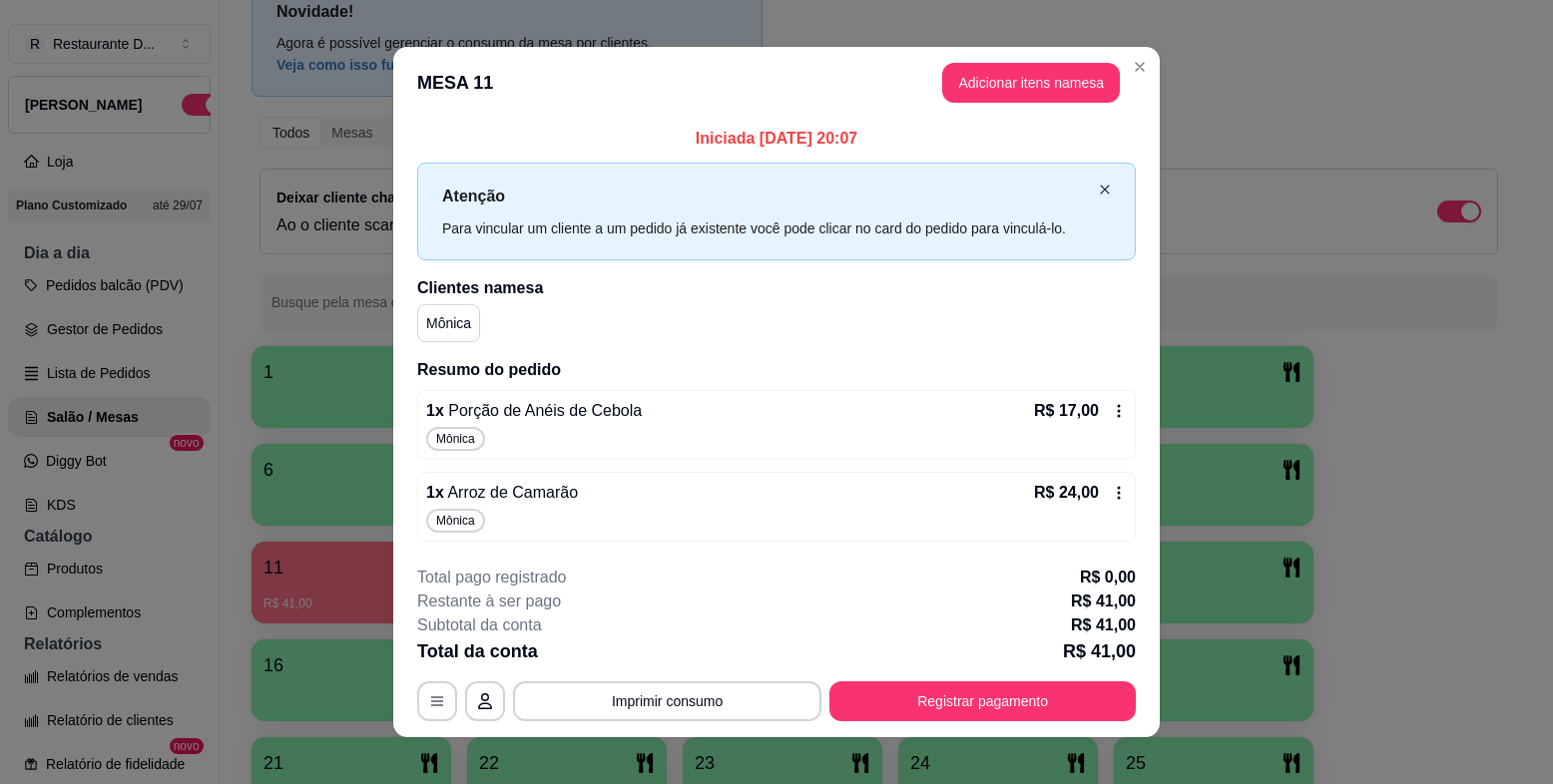 click 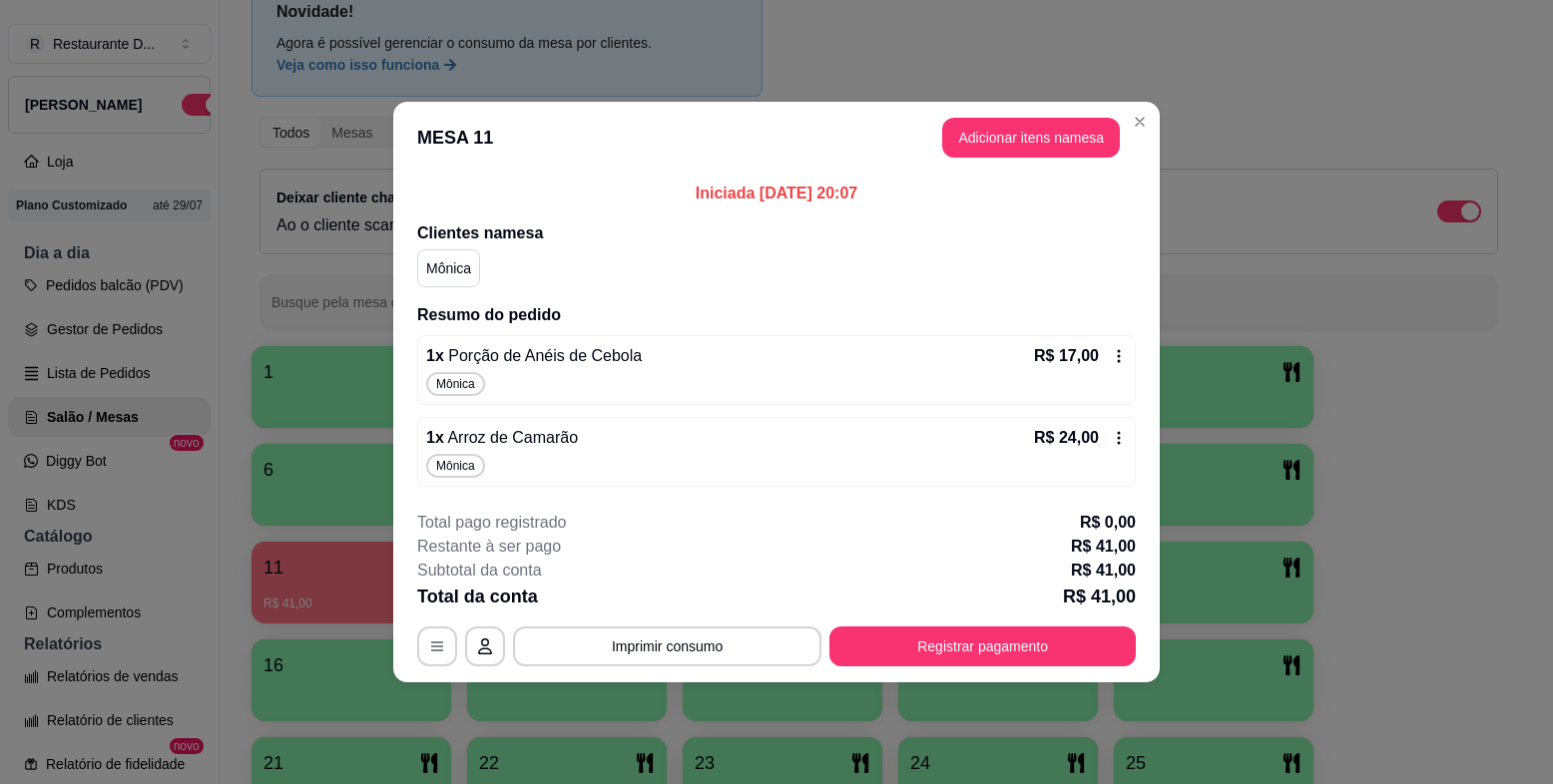 click on "1 x   Porção de Anéis de Cebola R$ 17,00 Mônica" at bounding box center [776, 370] 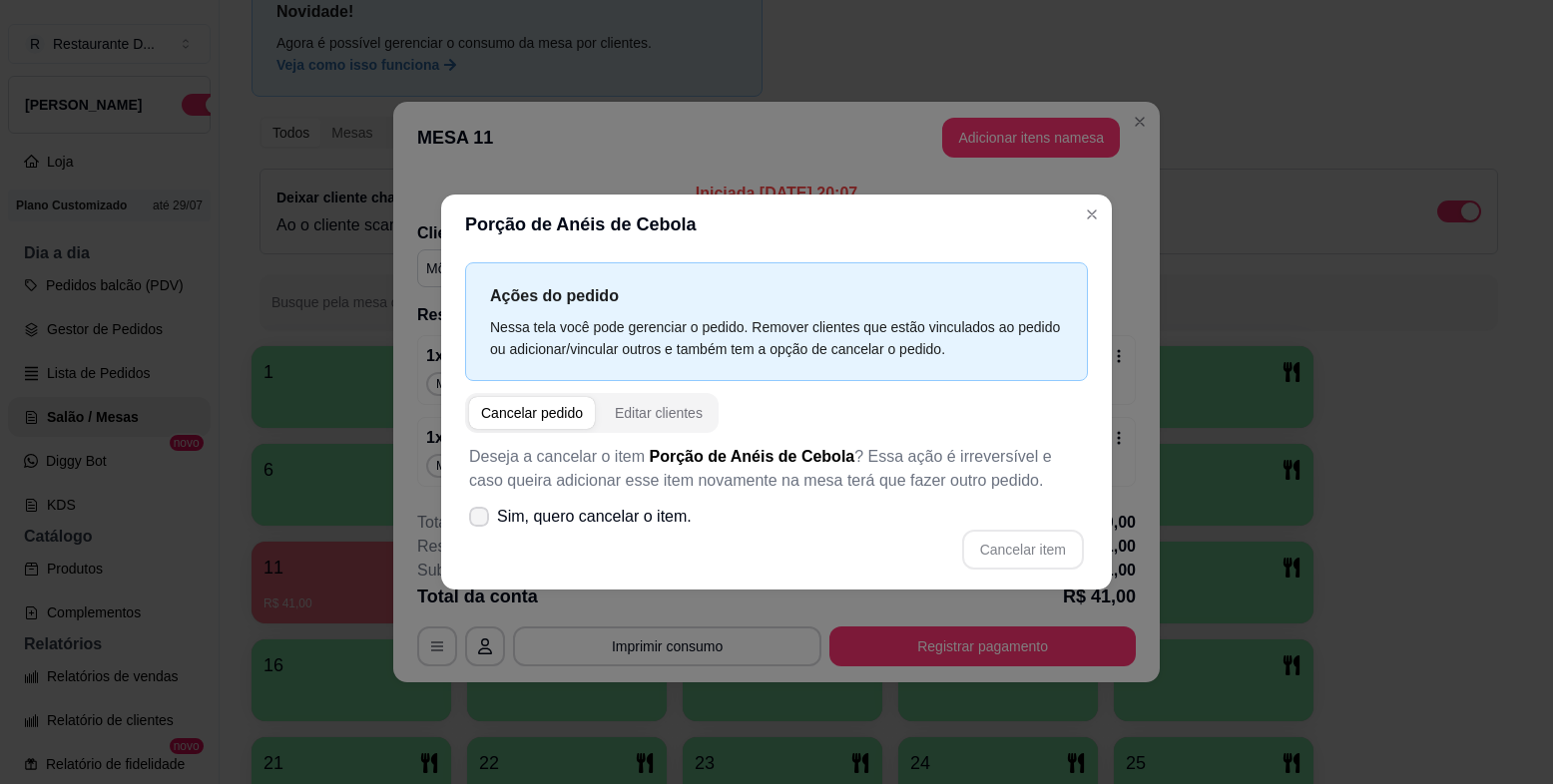 click at bounding box center [479, 517] 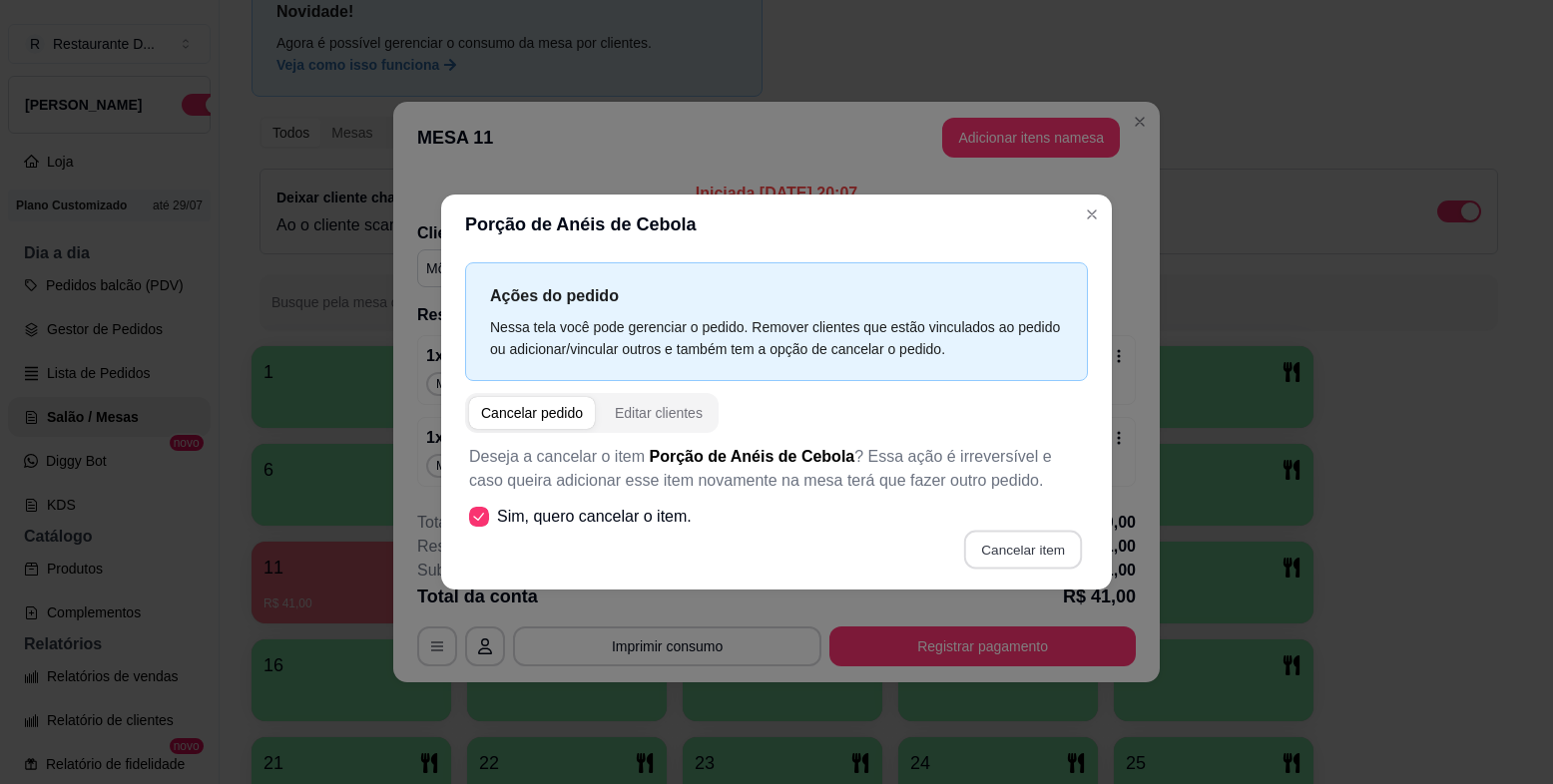 click on "Cancelar item" at bounding box center (1022, 550) 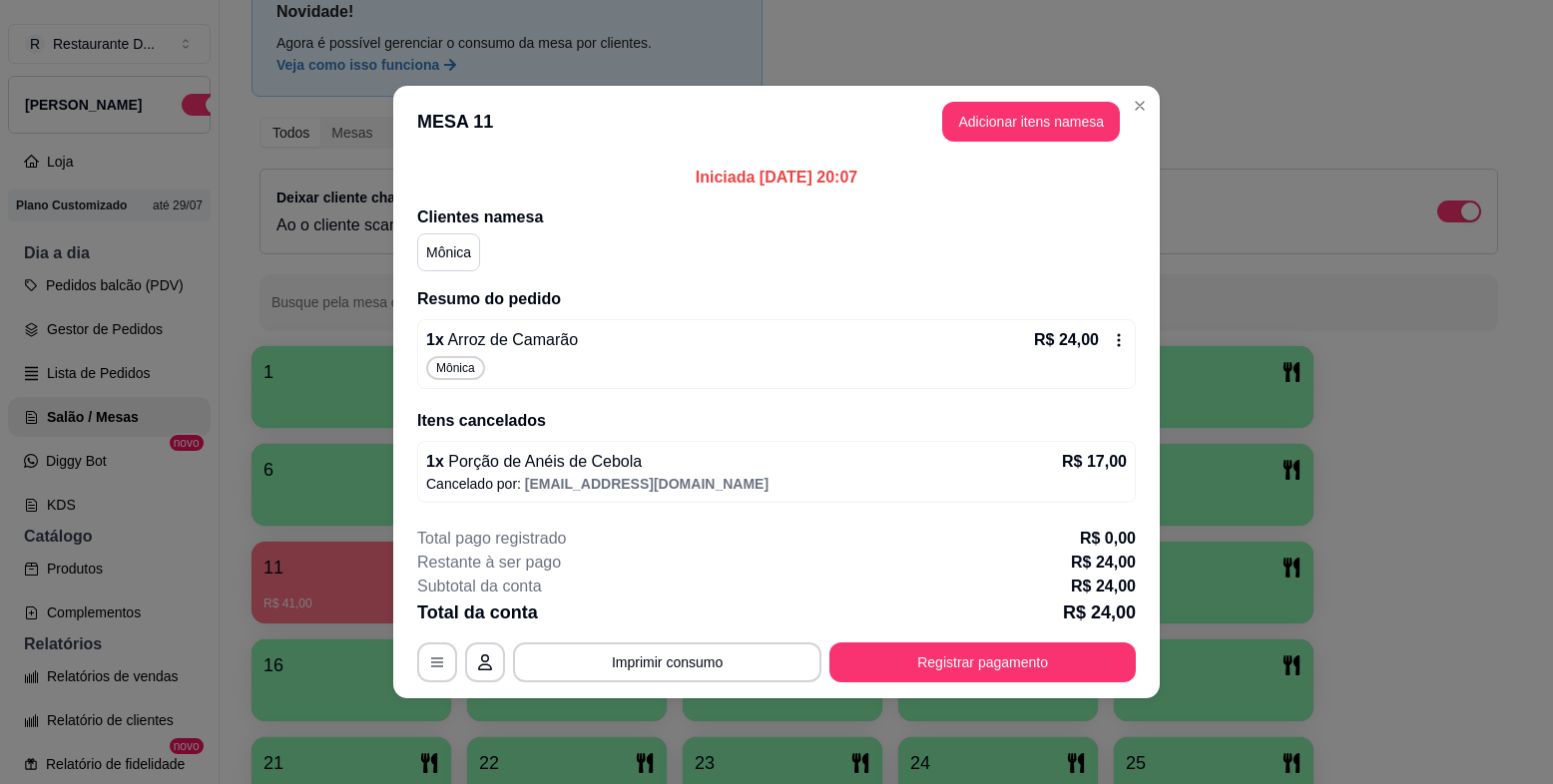 click 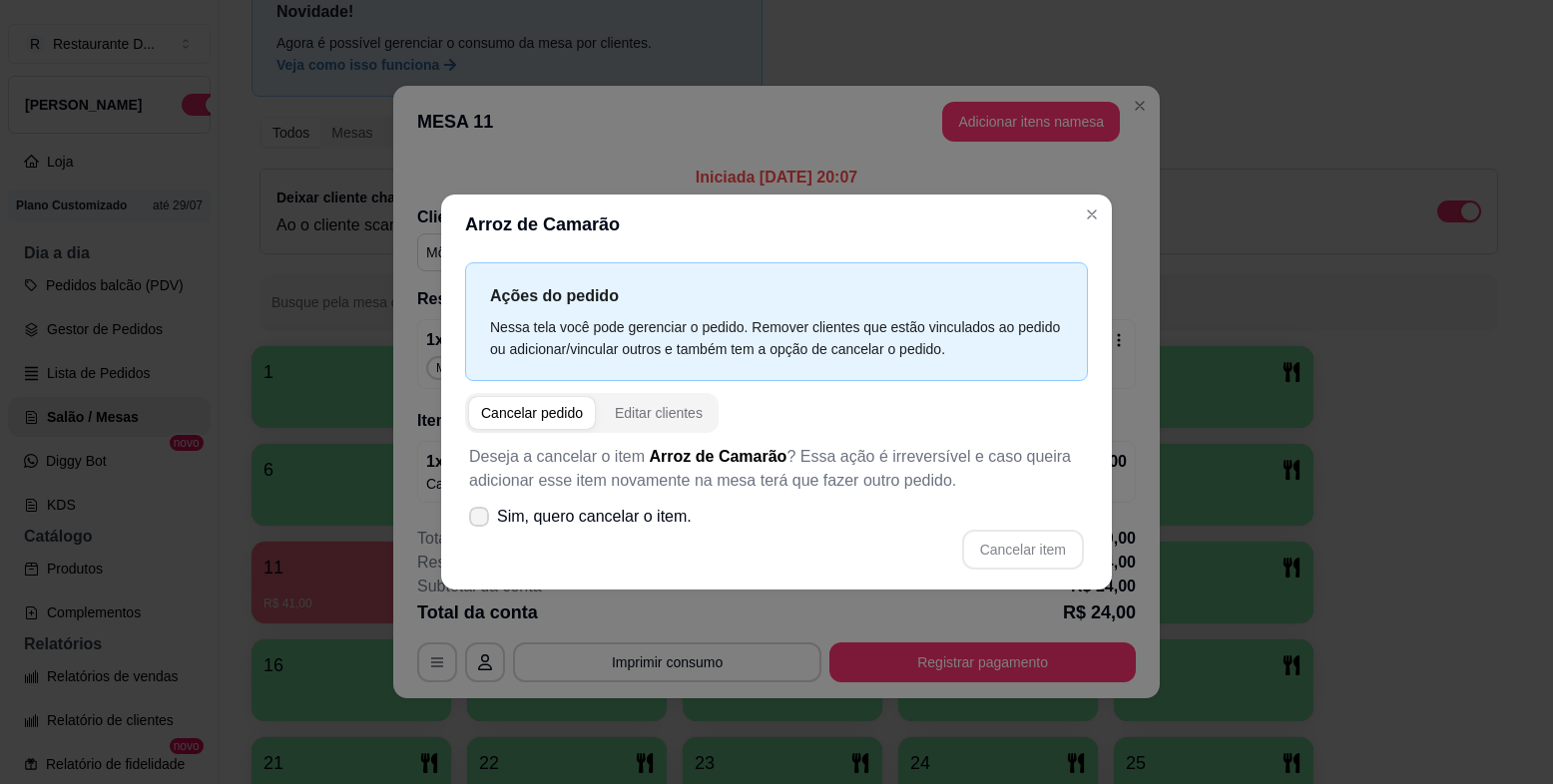 click on "Sim, quero cancelar o item." at bounding box center (580, 517) 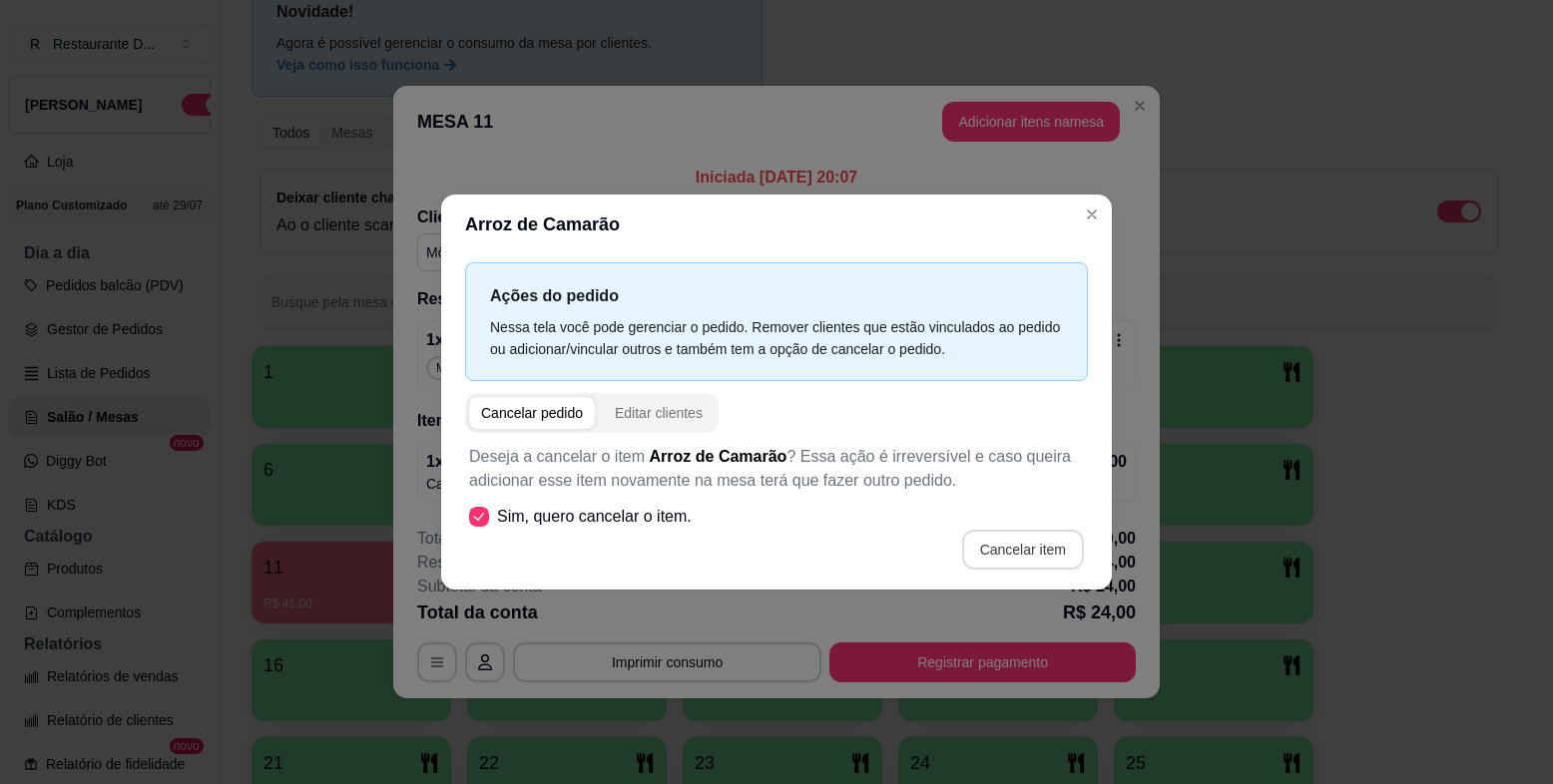 click on "Cancelar item" at bounding box center (1023, 550) 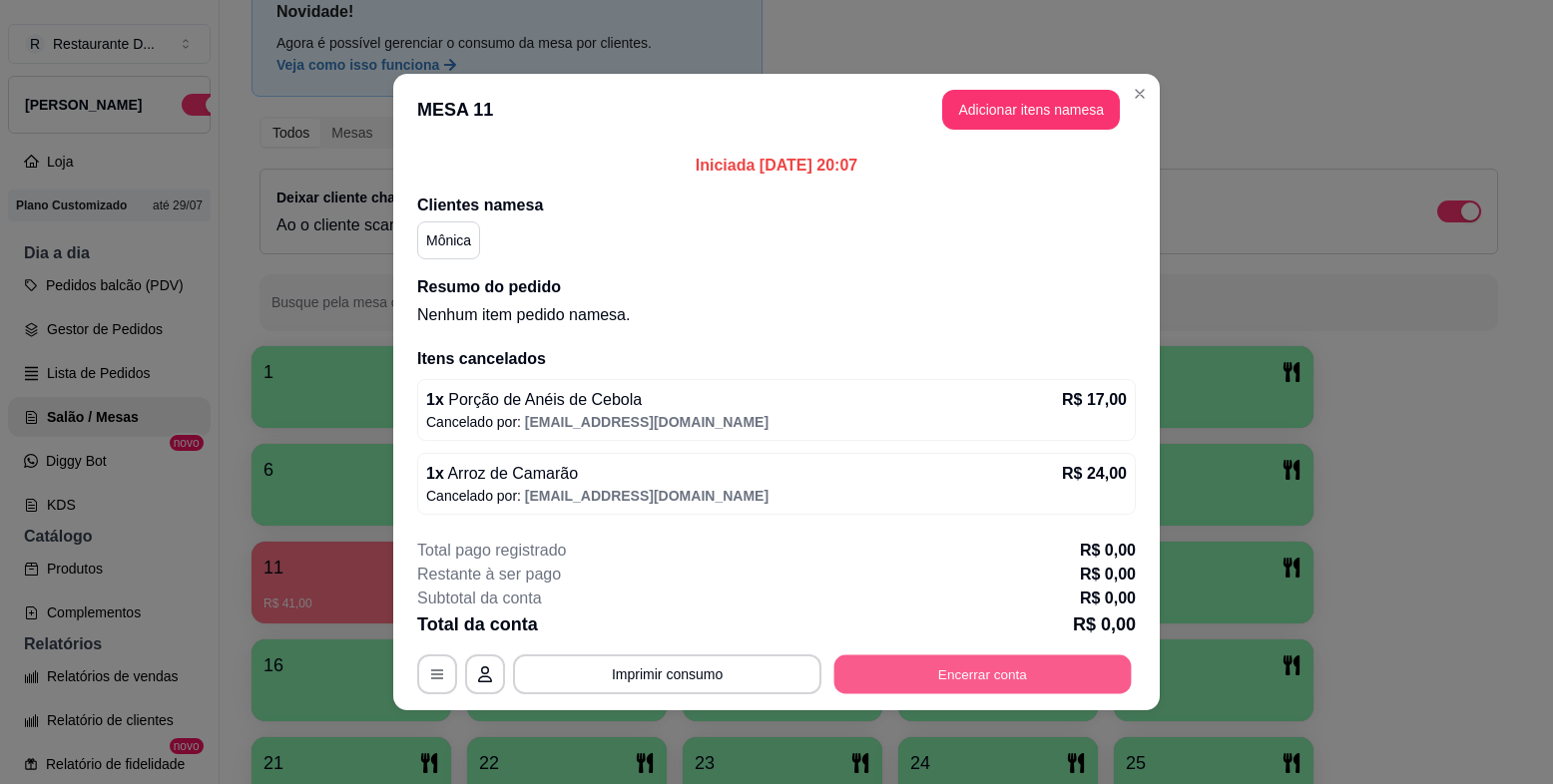click on "Encerrar conta" at bounding box center (983, 674) 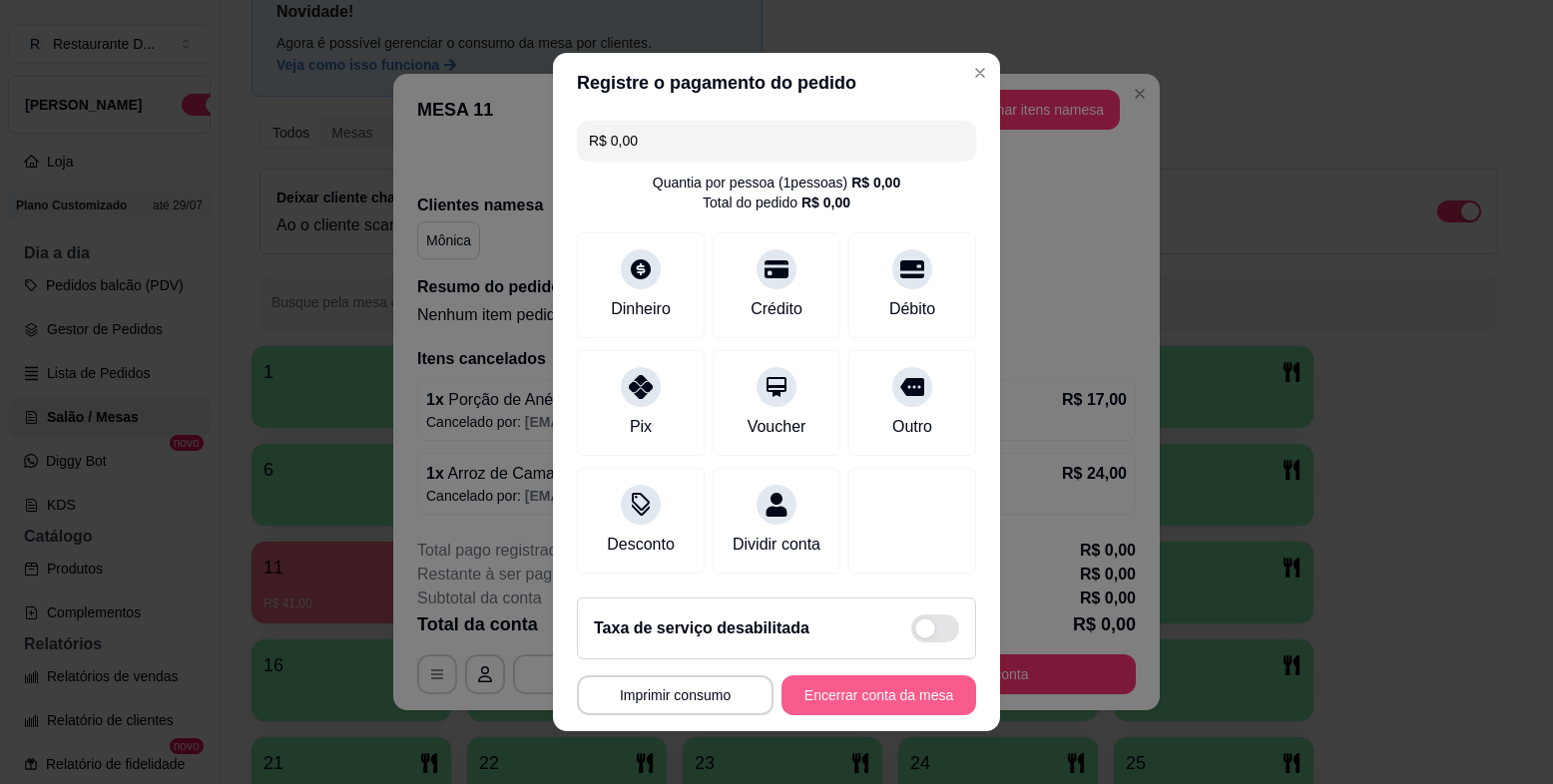 click on "Encerrar conta da mesa" at bounding box center [878, 695] 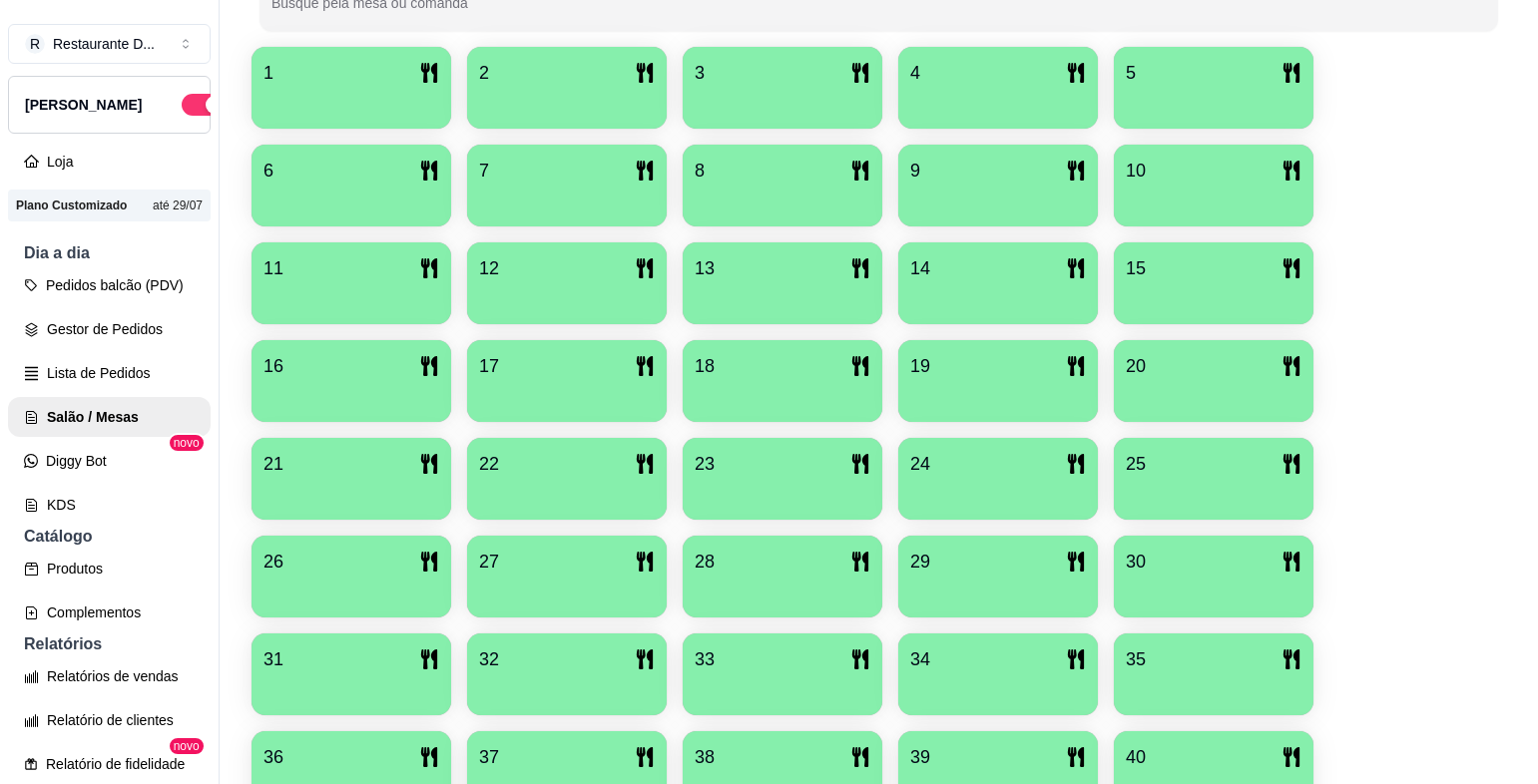 scroll, scrollTop: 0, scrollLeft: 0, axis: both 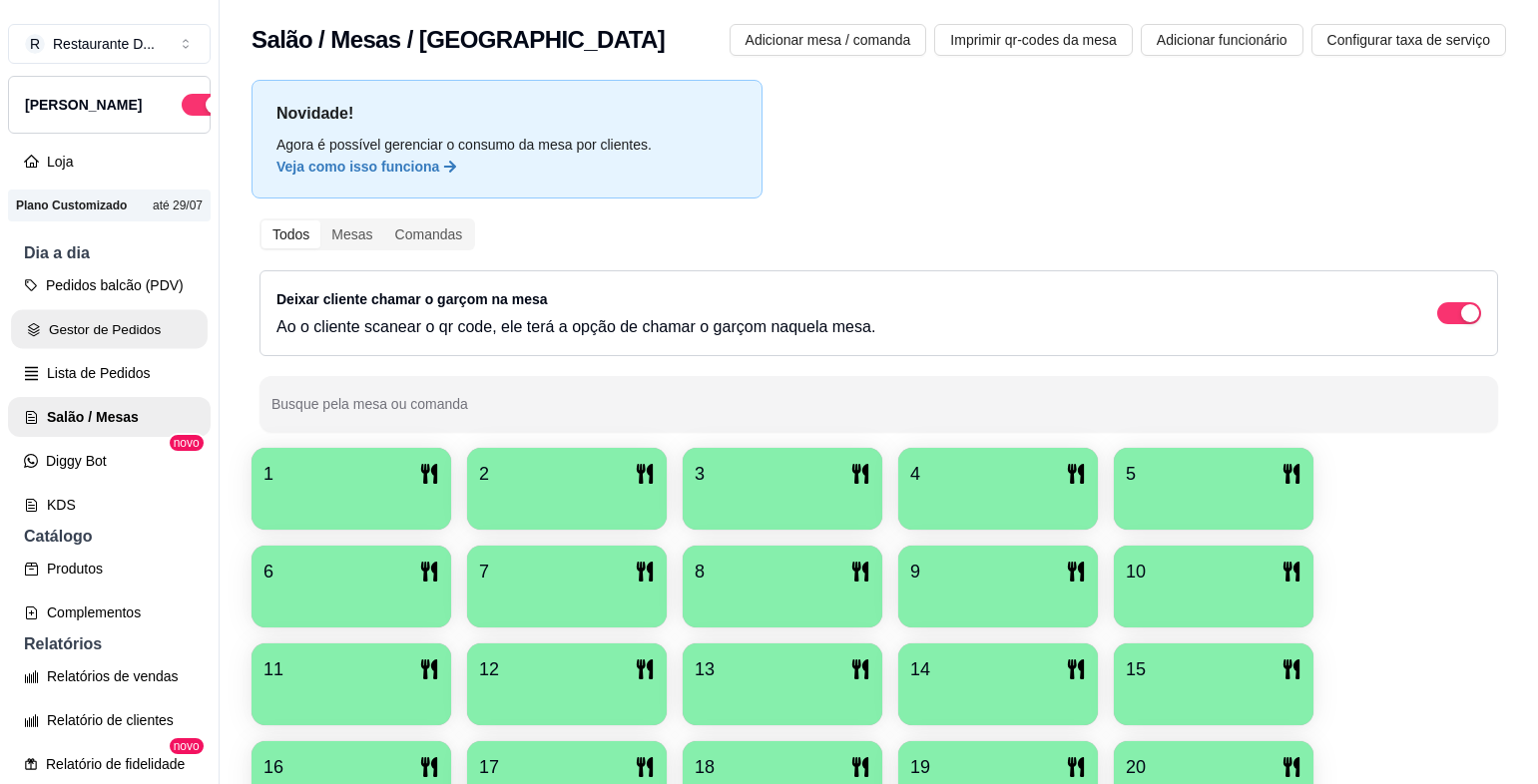 click on "Gestor de Pedidos" at bounding box center [109, 329] 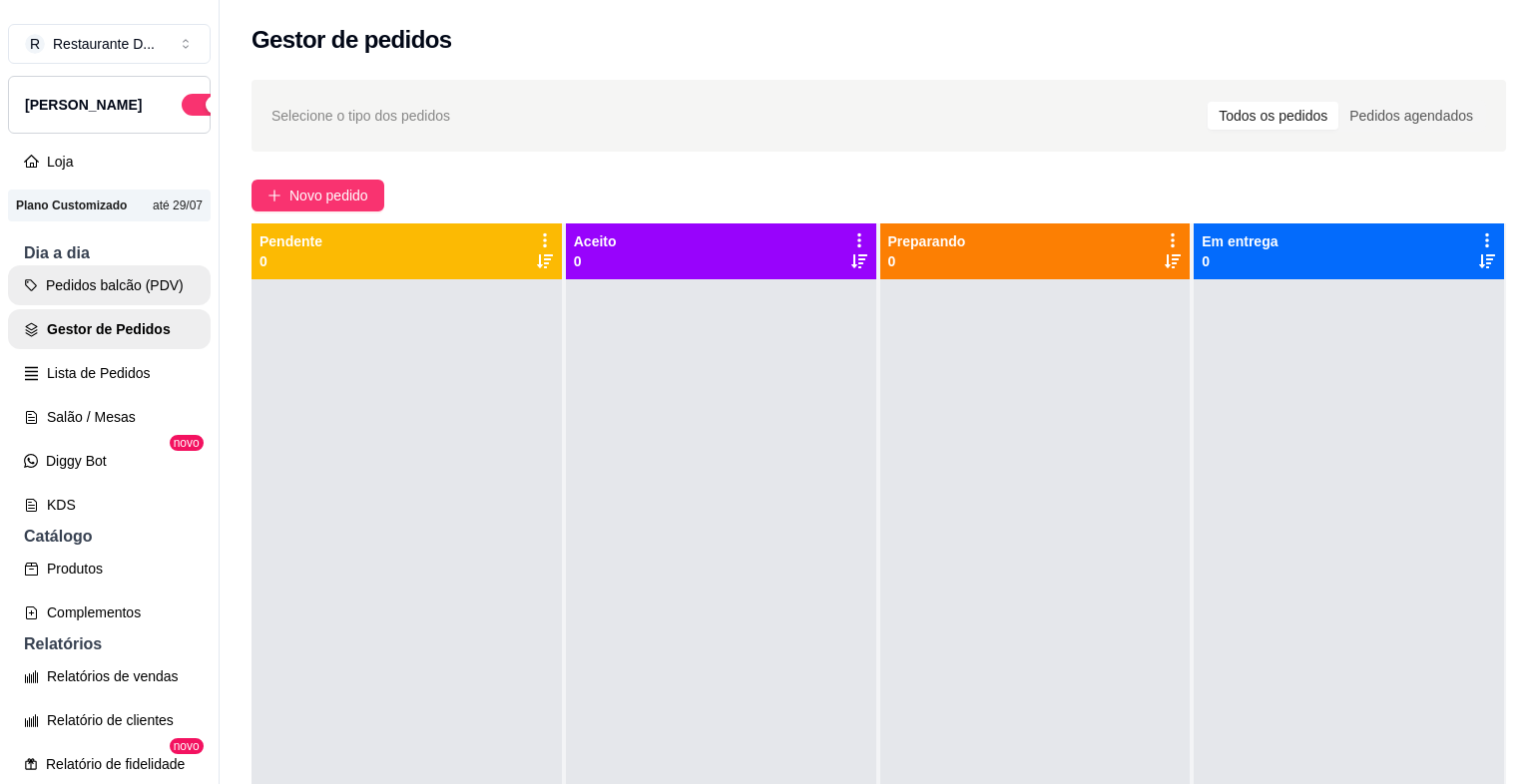 click on "Pedidos balcão (PDV)" at bounding box center [109, 285] 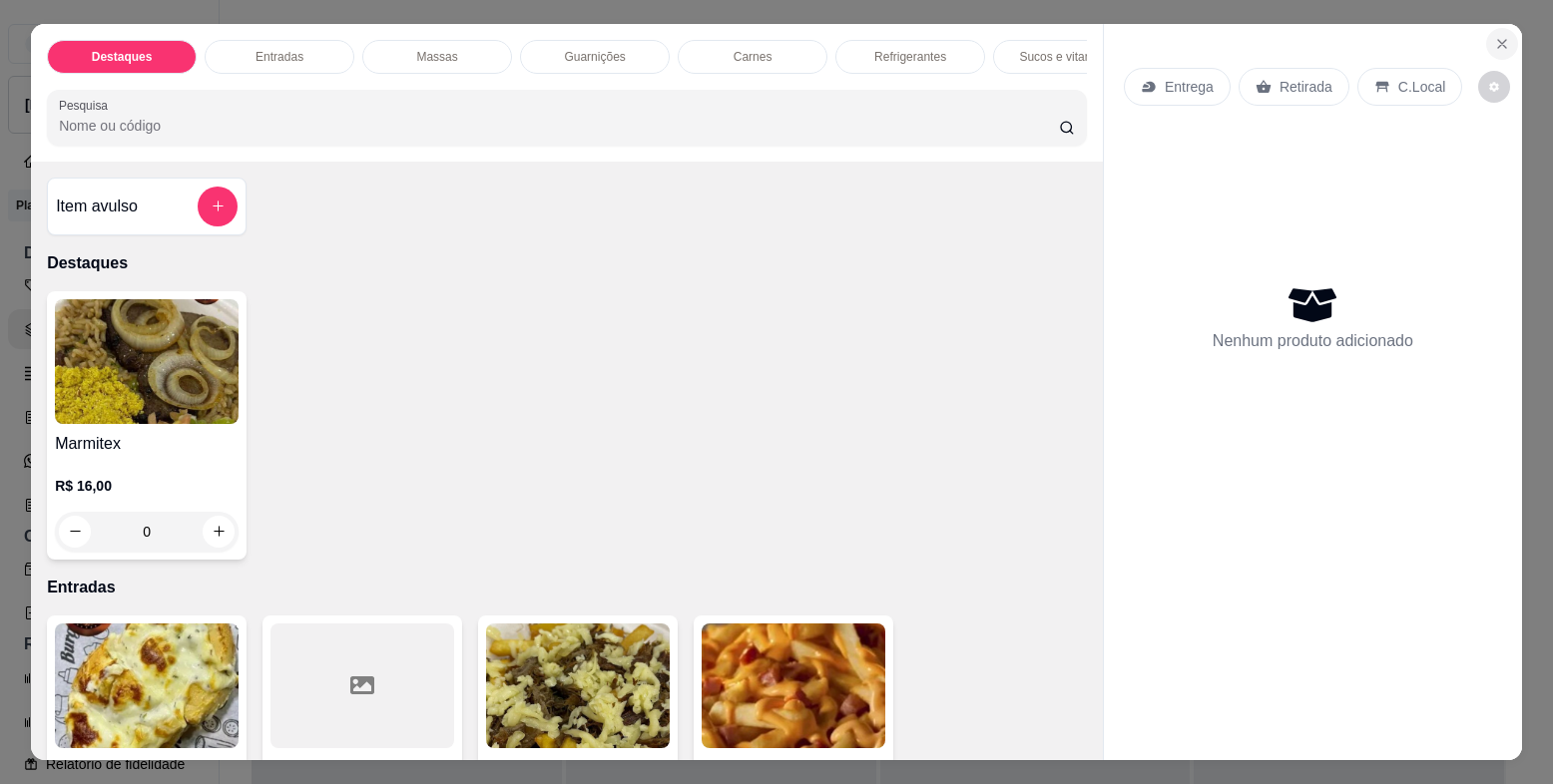 click at bounding box center [1502, 44] 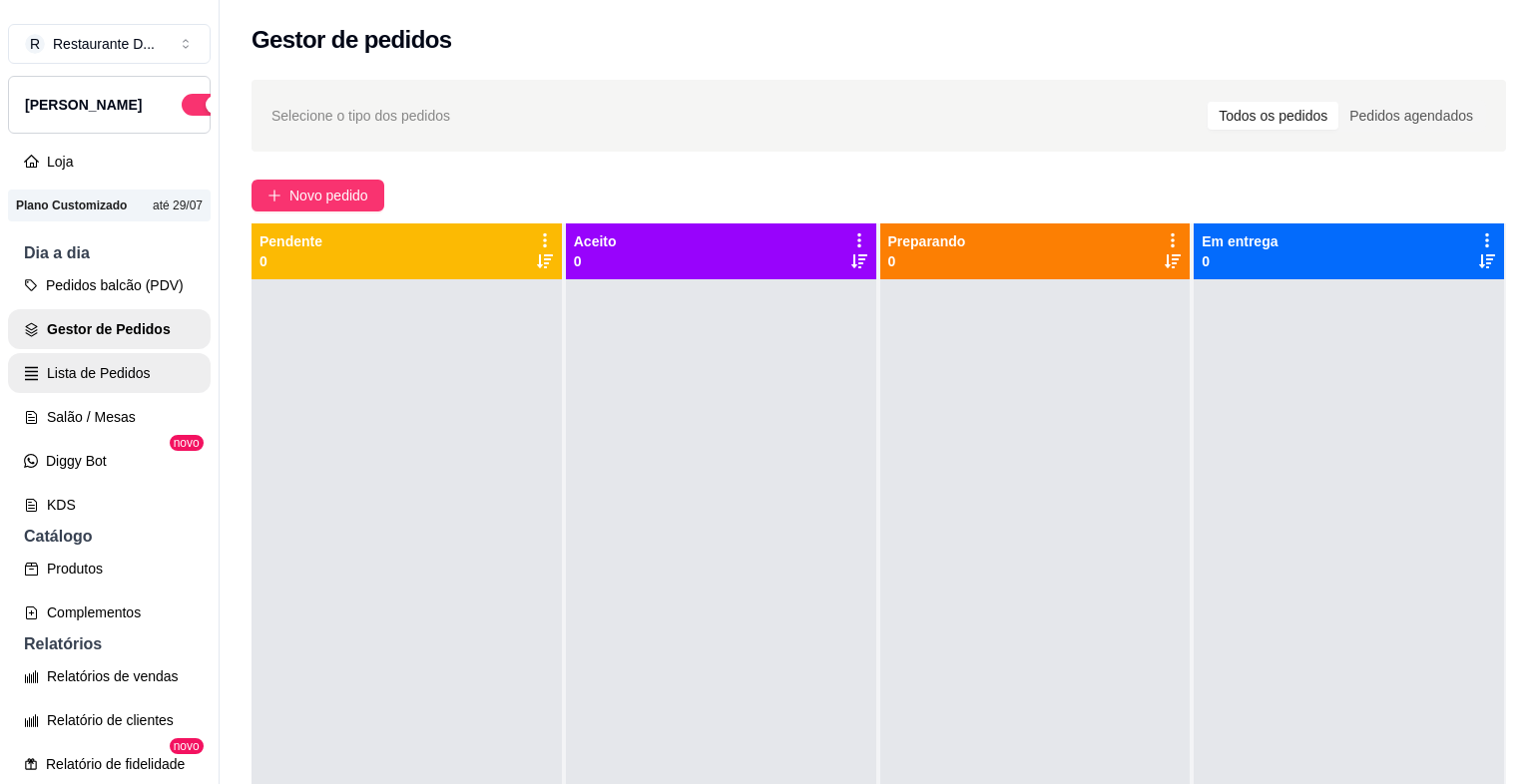 click on "Lista de Pedidos" at bounding box center [109, 373] 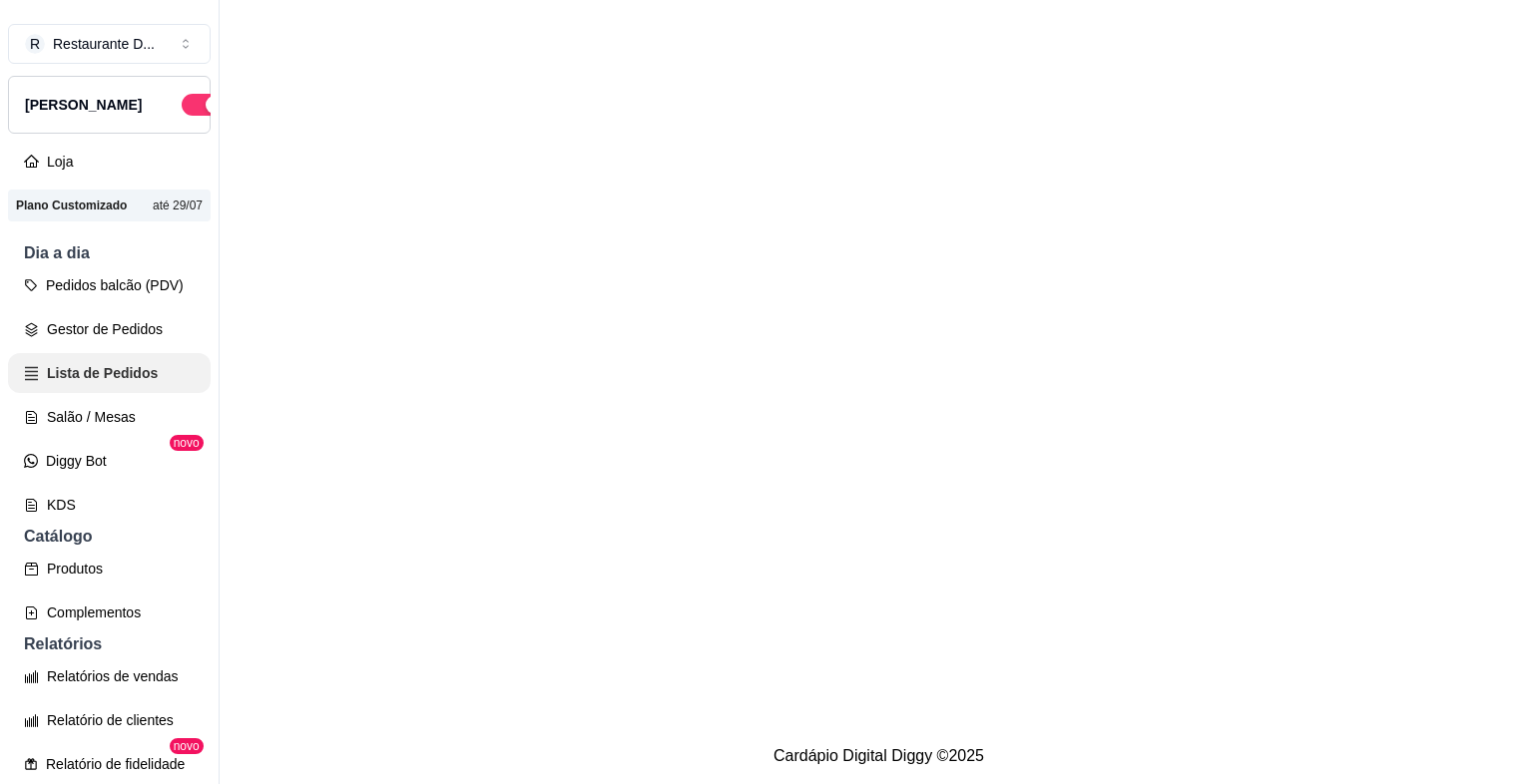 click on "Lista de Pedidos" at bounding box center [109, 373] 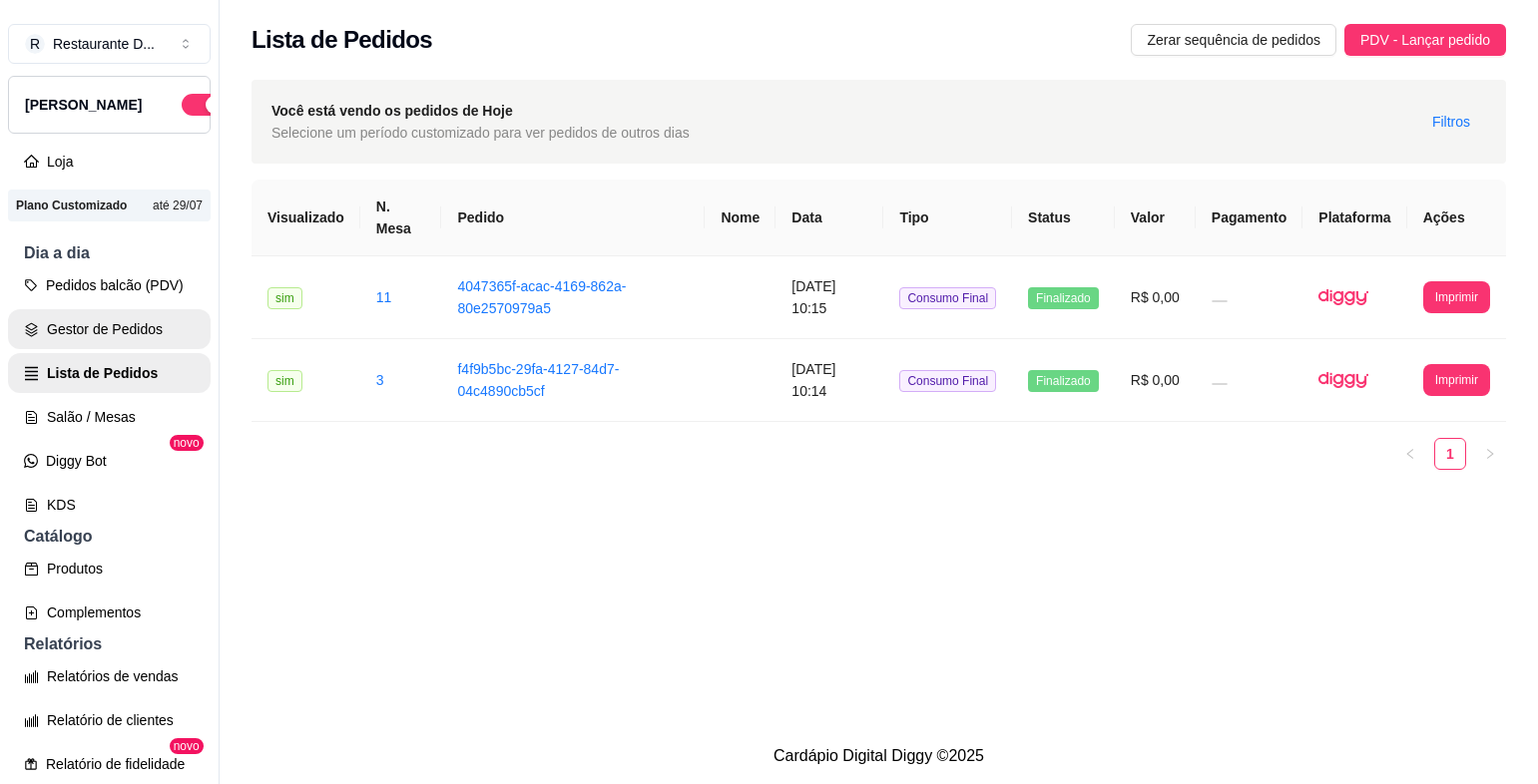 click on "Gestor de Pedidos" at bounding box center (109, 329) 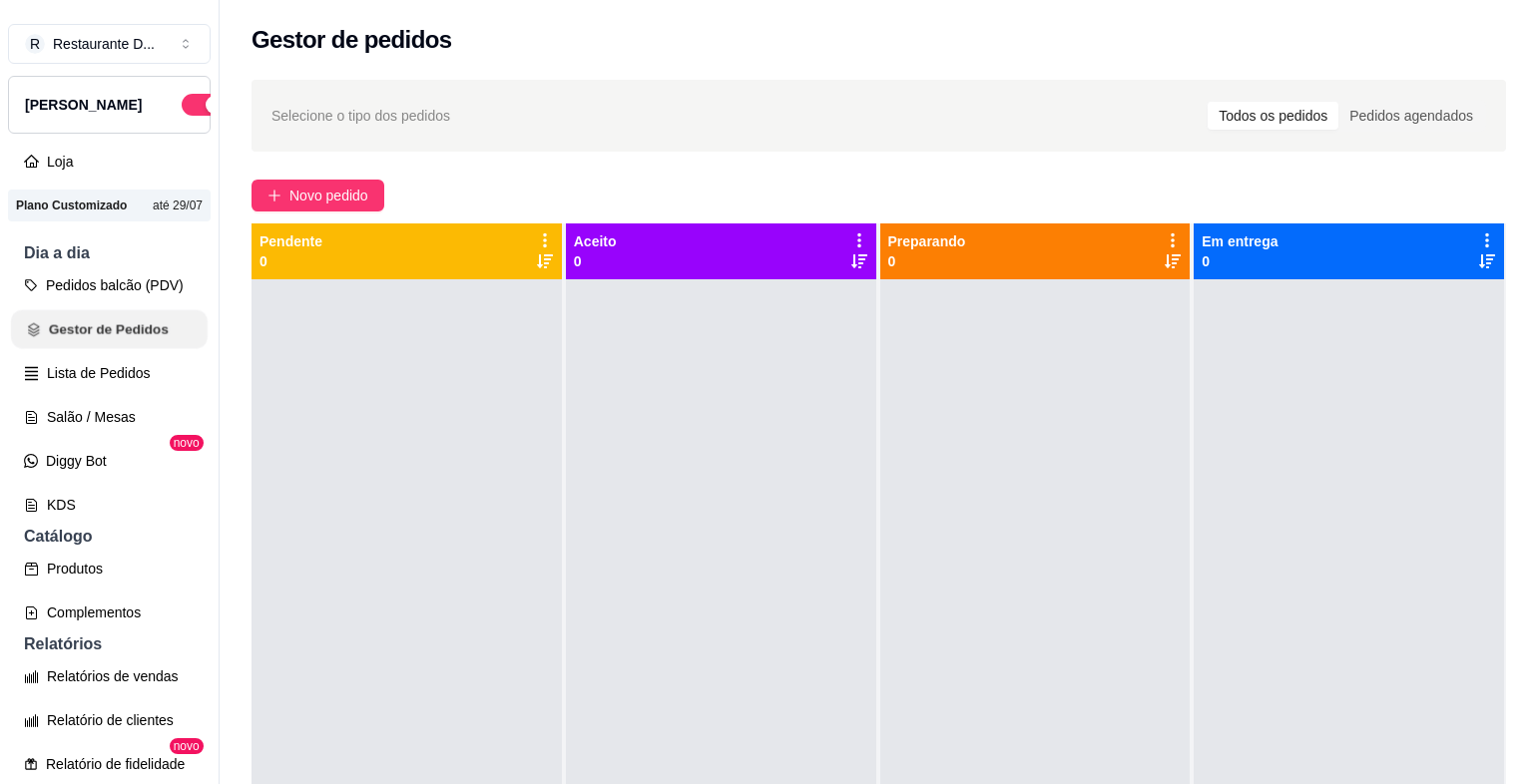 click on "Gestor de Pedidos" at bounding box center [109, 329] 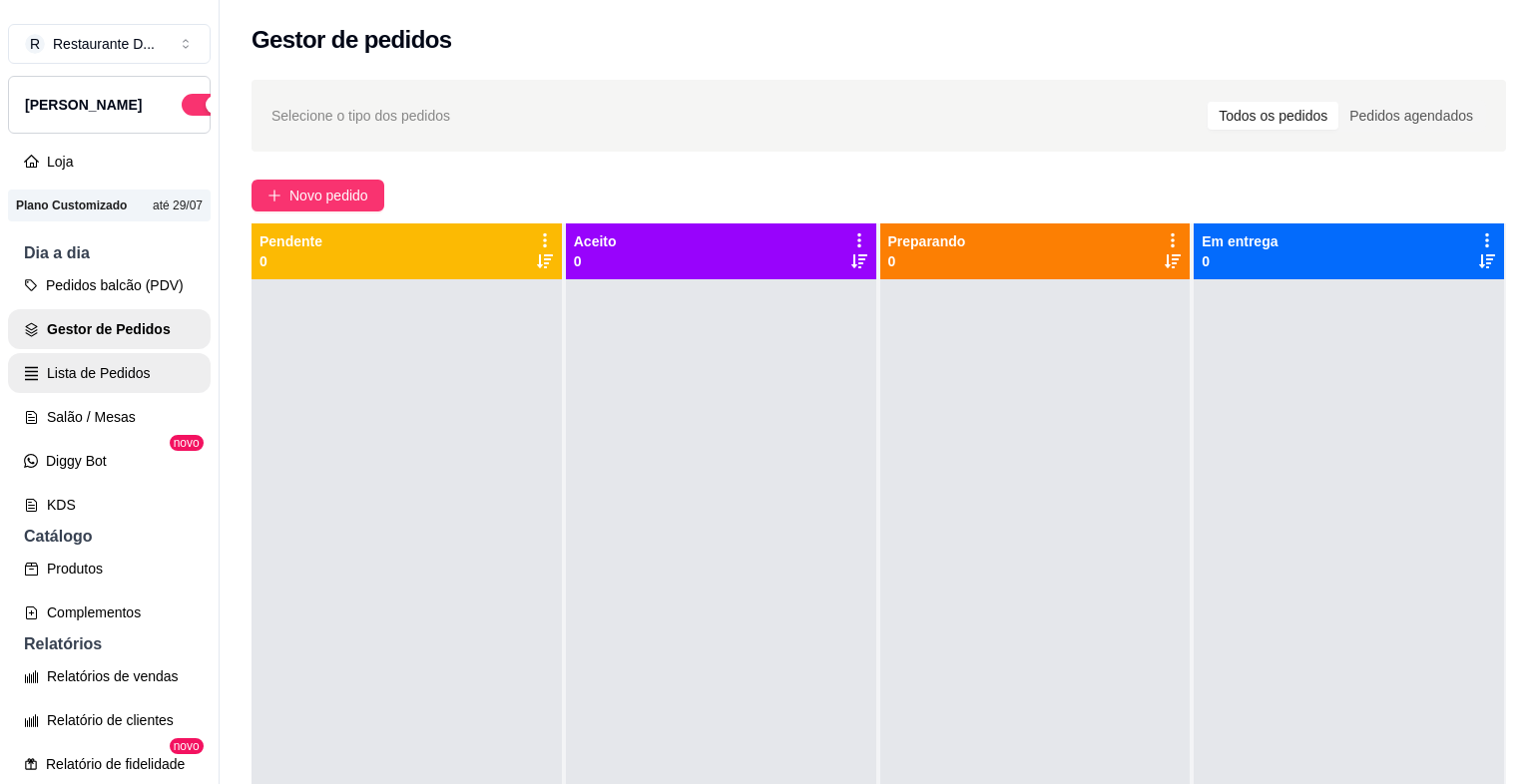 click on "Lista de Pedidos" at bounding box center (109, 373) 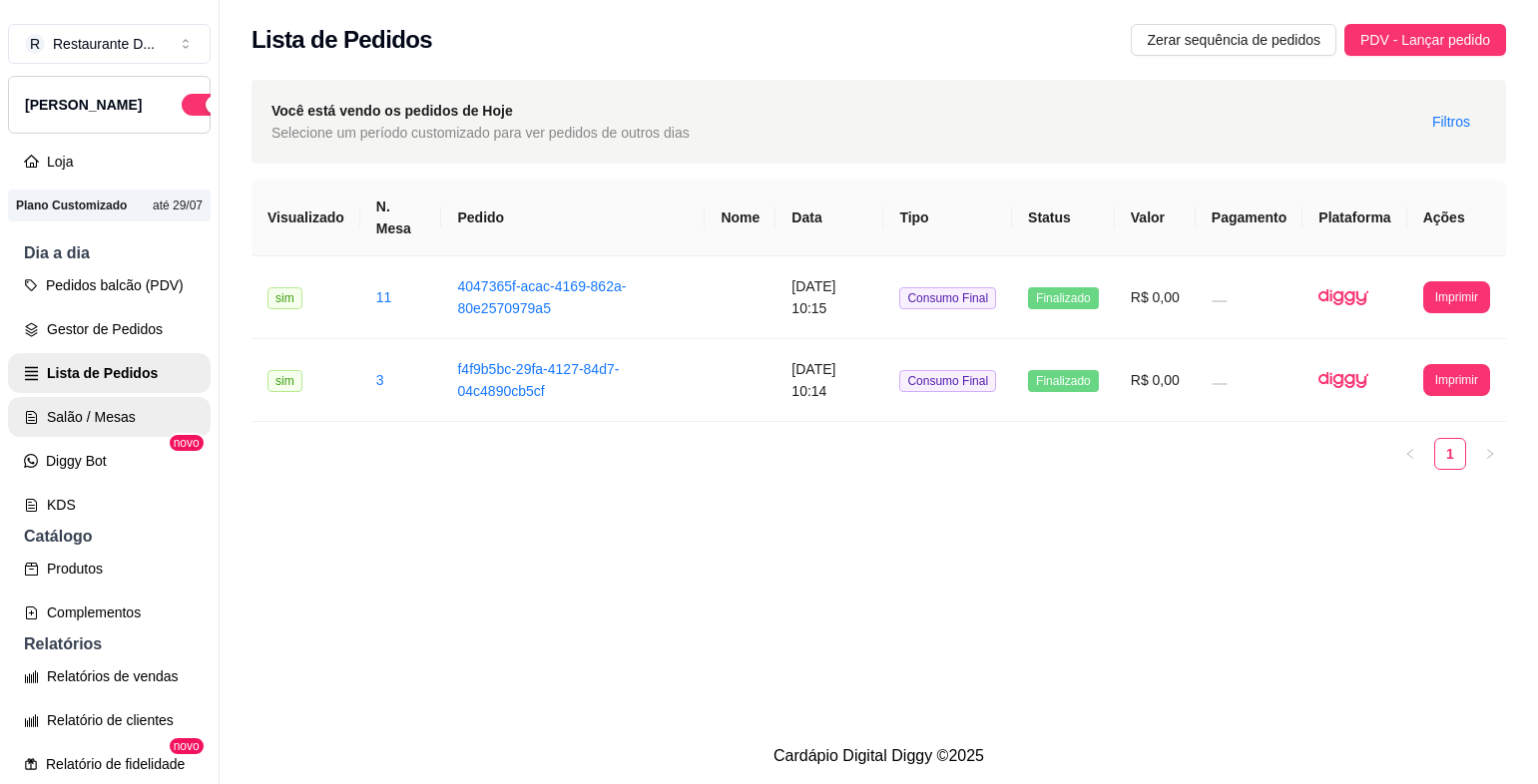 click on "Salão / Mesas" at bounding box center [109, 417] 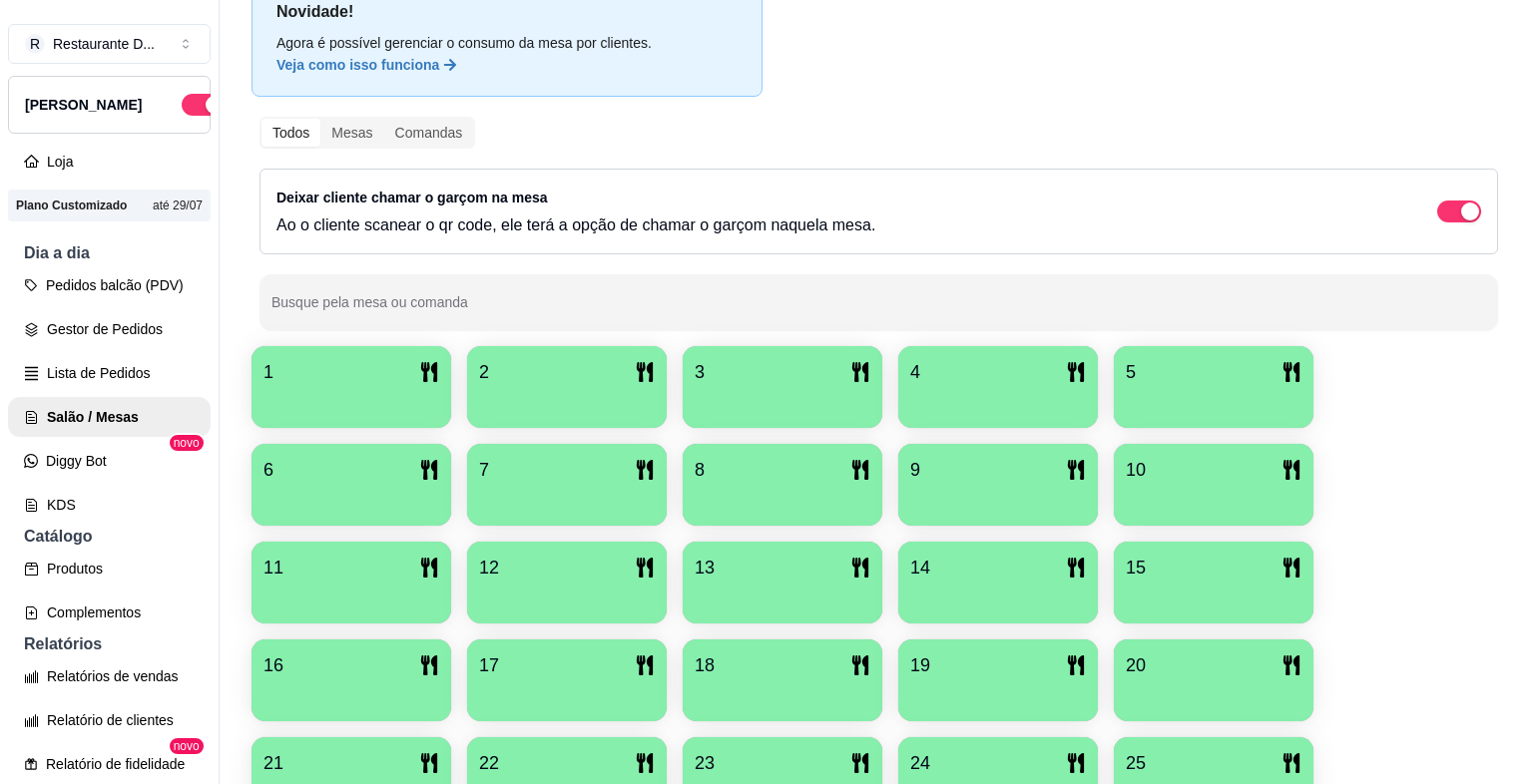 scroll, scrollTop: 0, scrollLeft: 0, axis: both 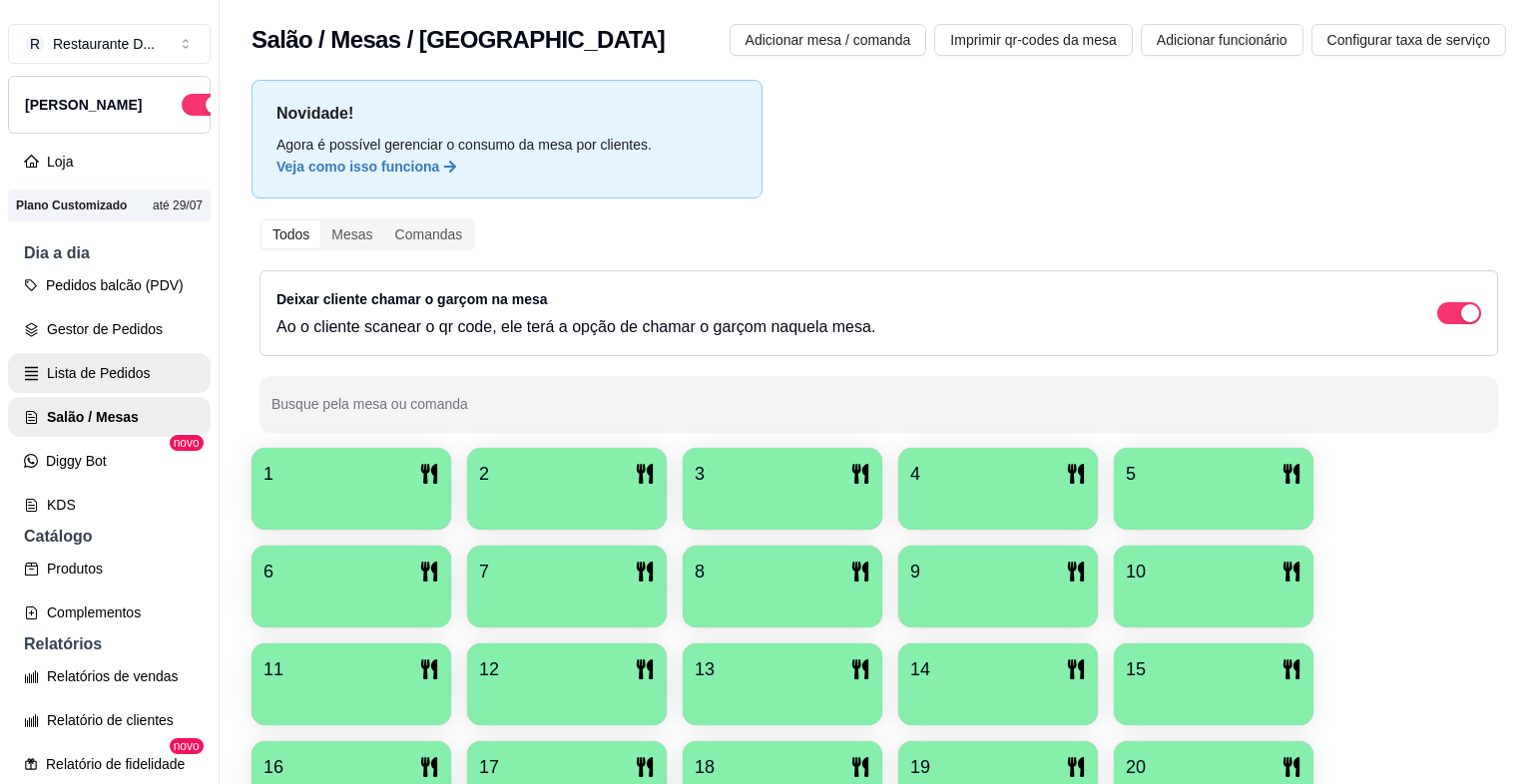 click on "Lista de Pedidos" at bounding box center (109, 373) 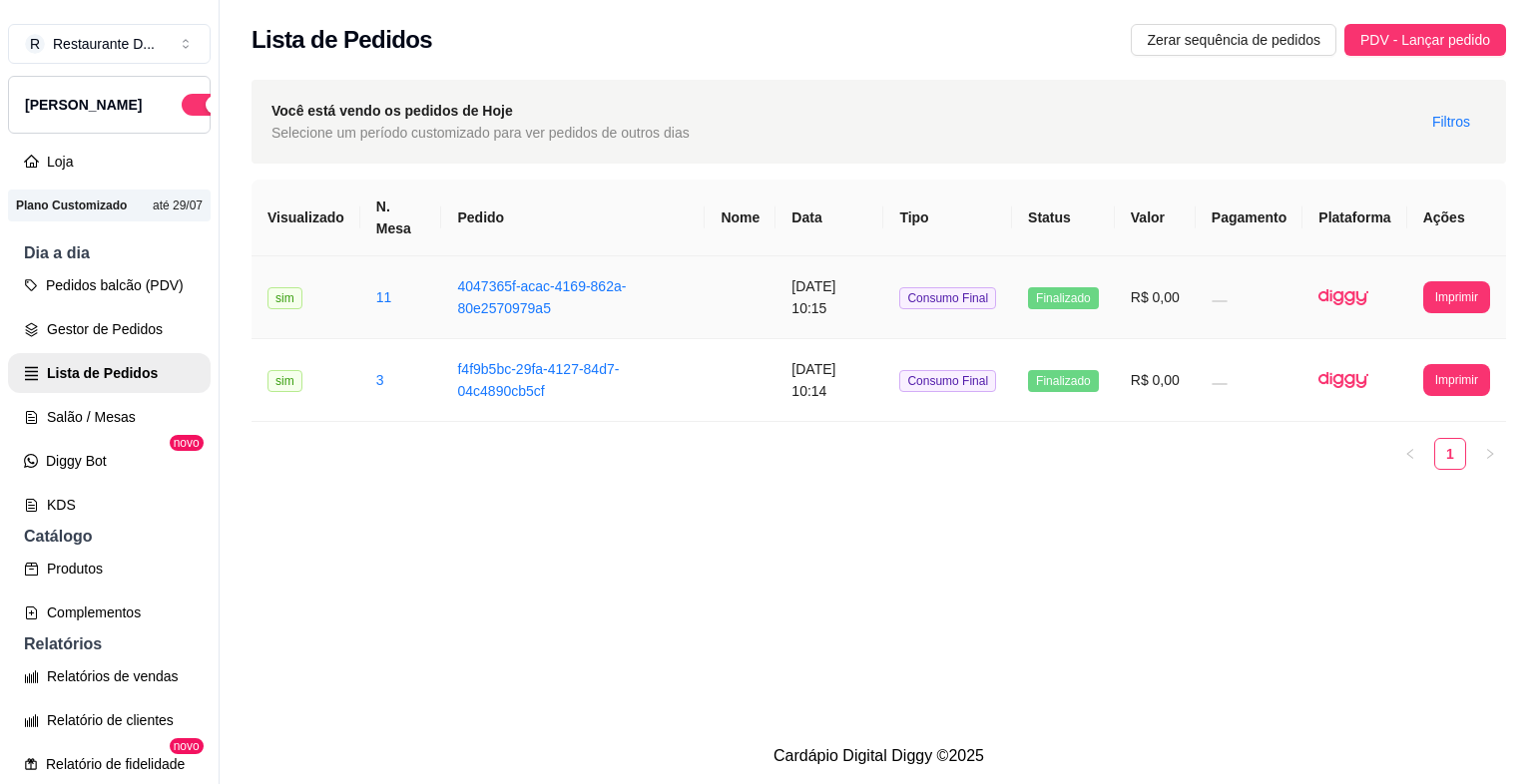 click at bounding box center (740, 297) 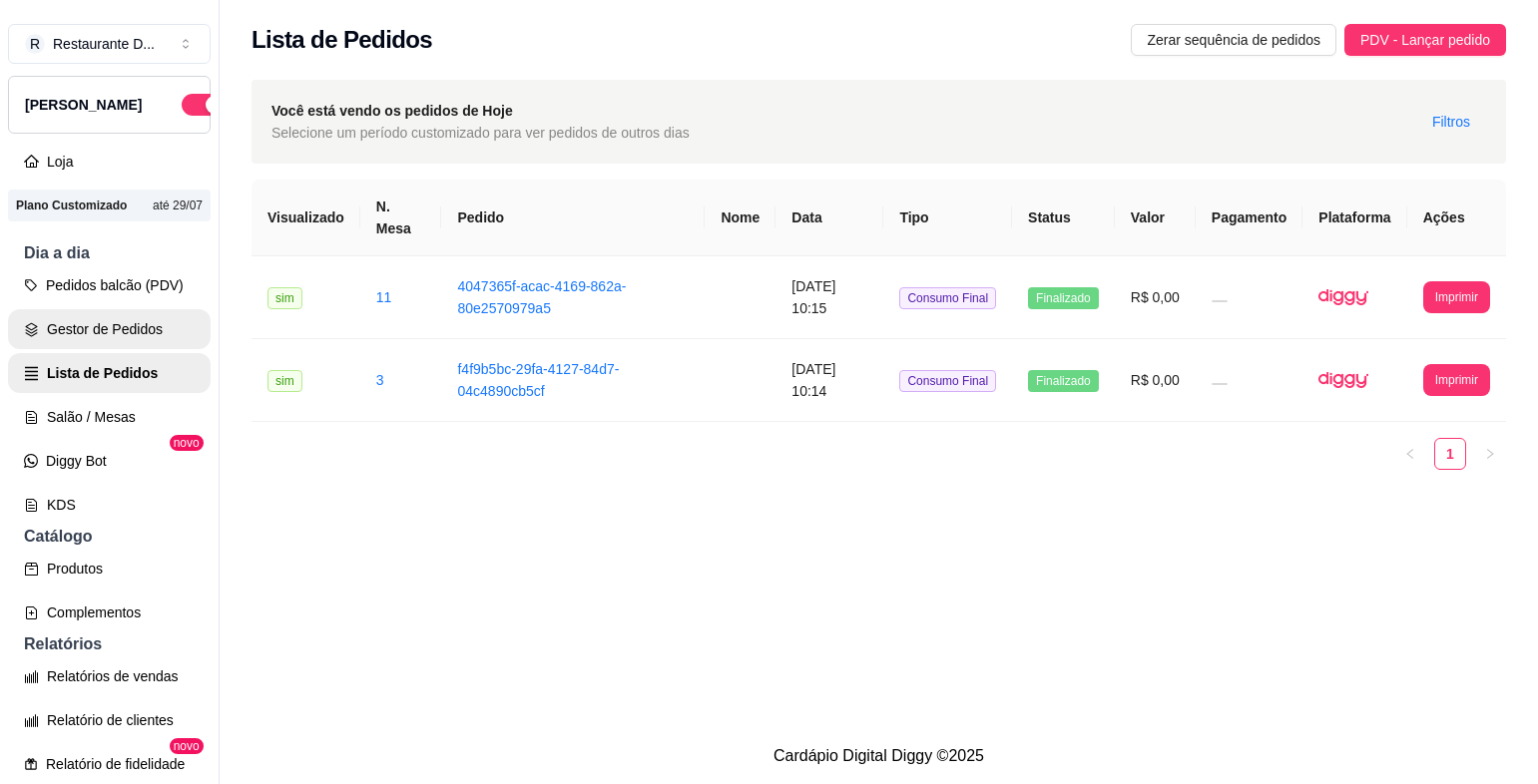 click on "Gestor de Pedidos" at bounding box center [109, 329] 